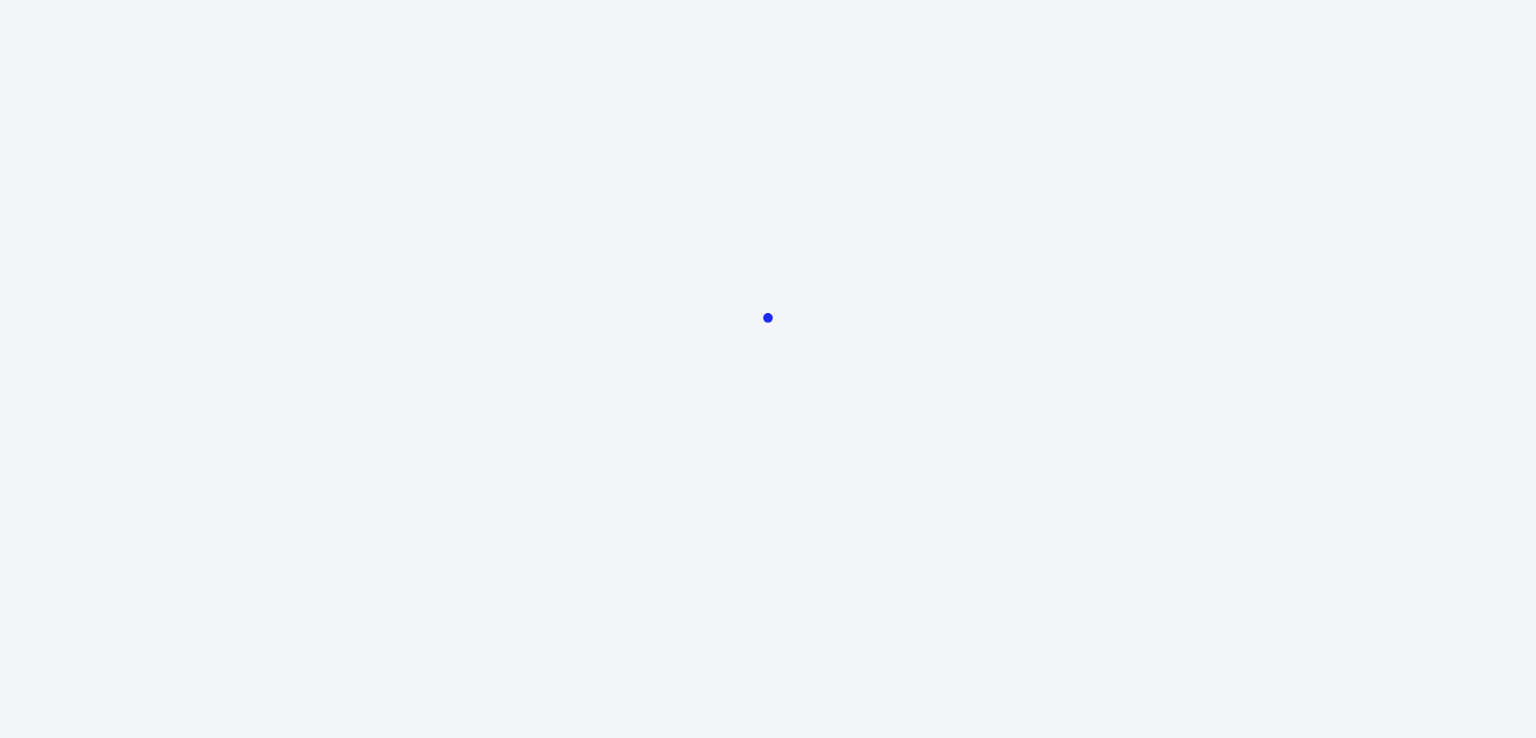 scroll, scrollTop: 0, scrollLeft: 0, axis: both 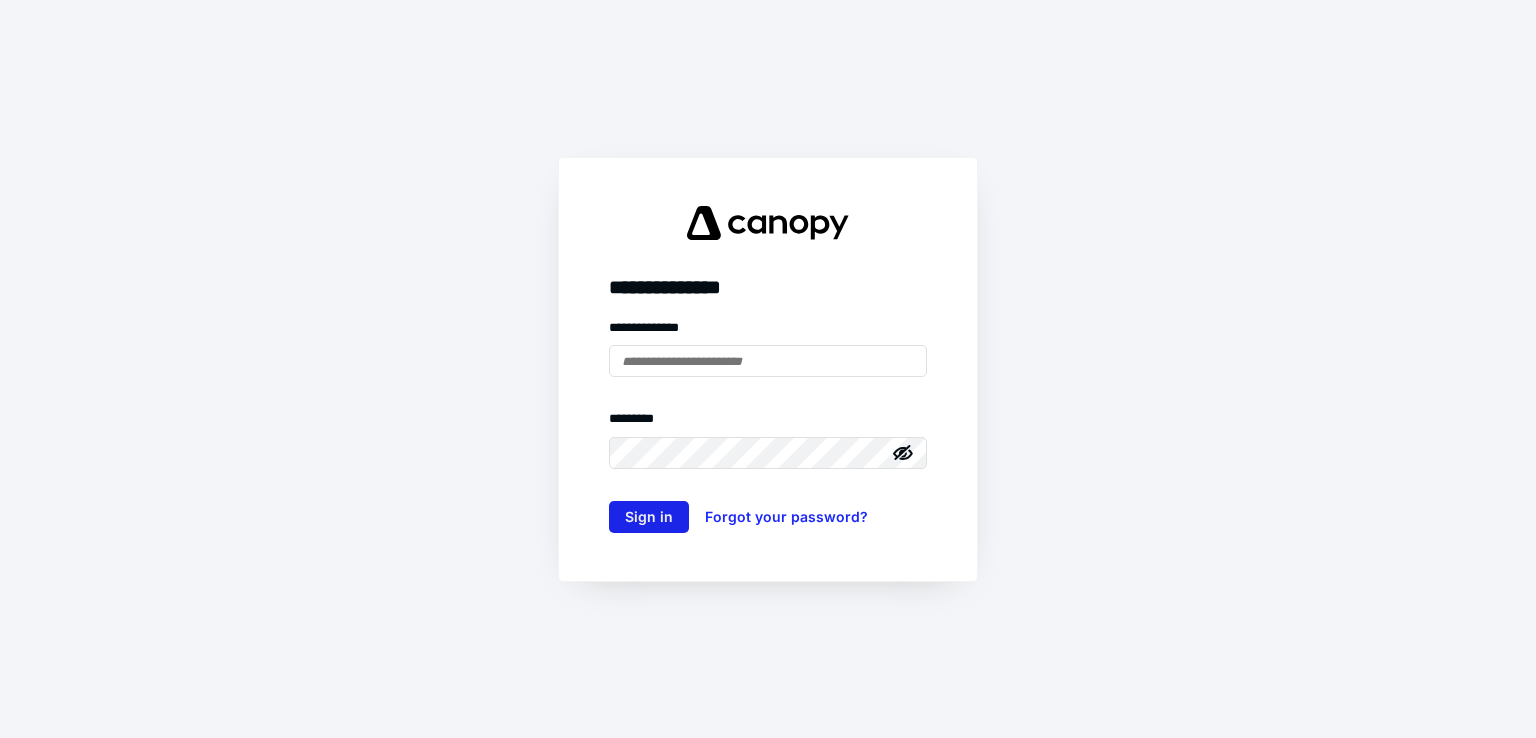 type on "**********" 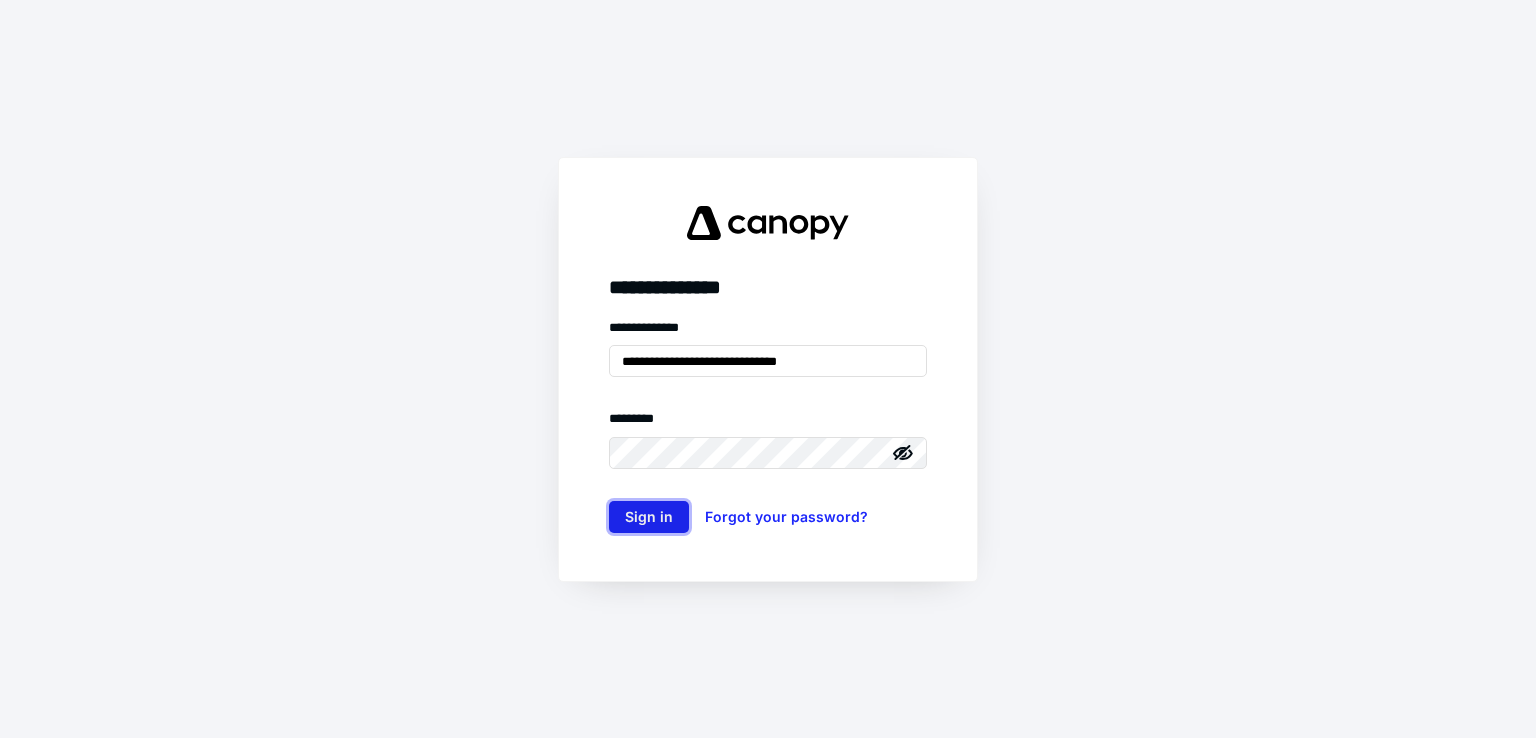 click on "Sign in" at bounding box center (649, 517) 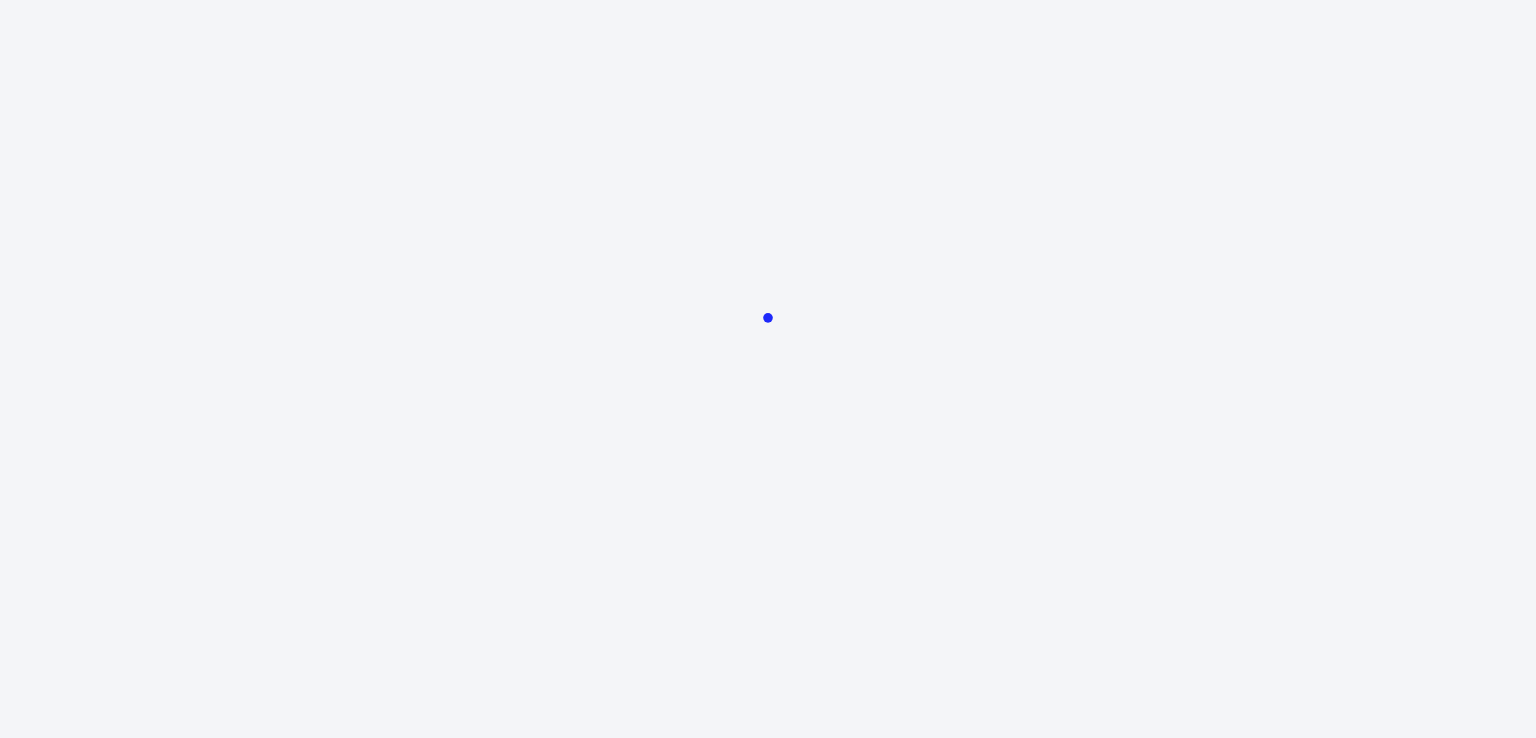 scroll, scrollTop: 0, scrollLeft: 0, axis: both 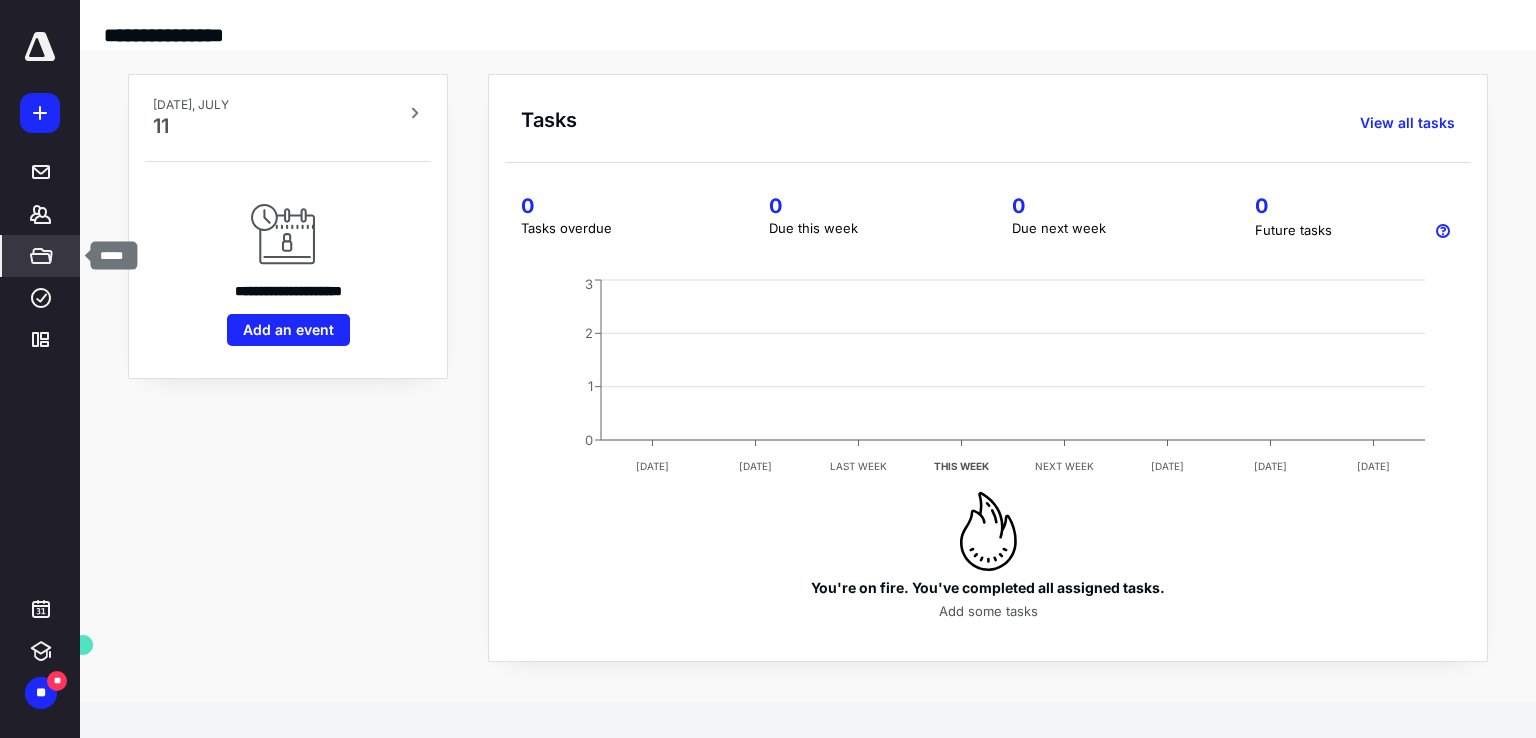 click 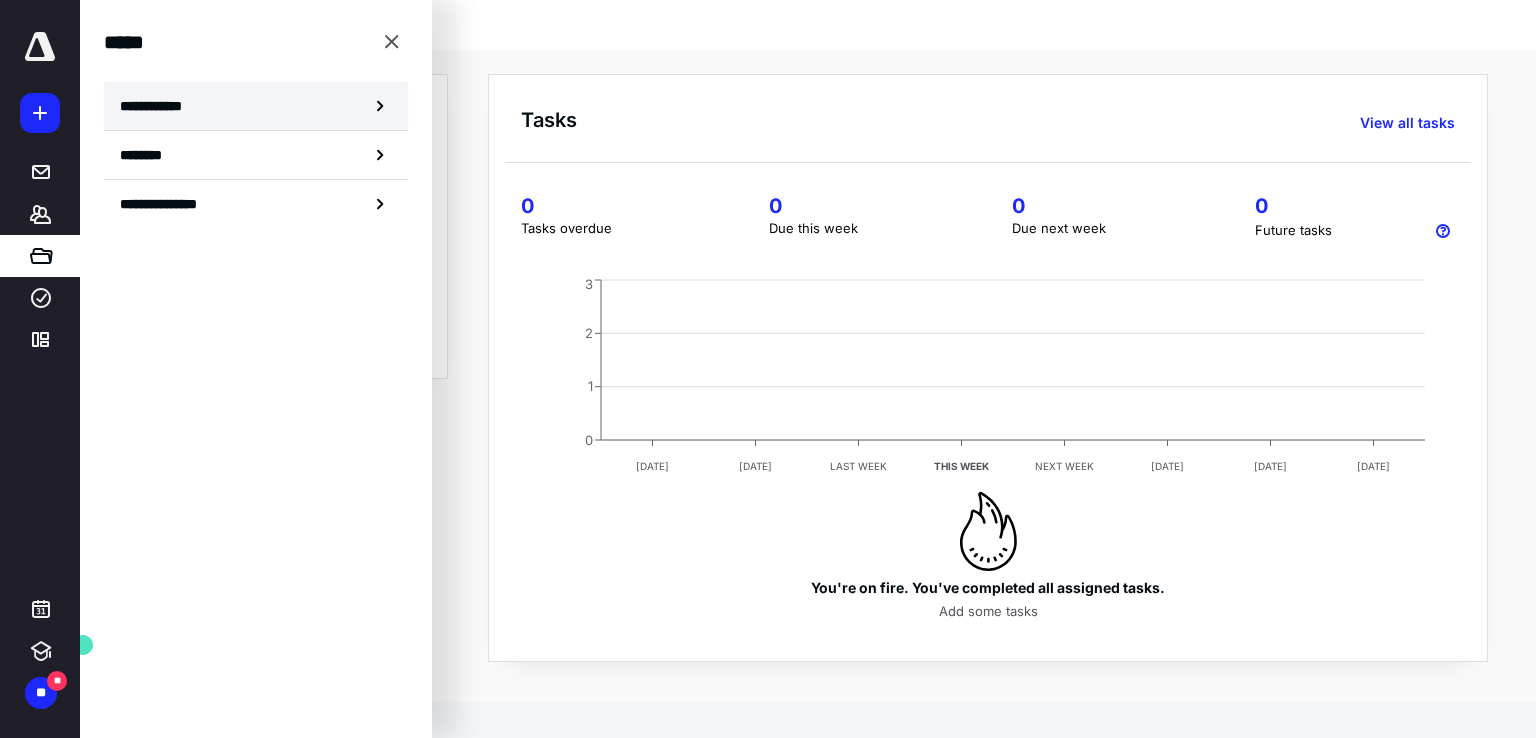click on "**********" at bounding box center [157, 106] 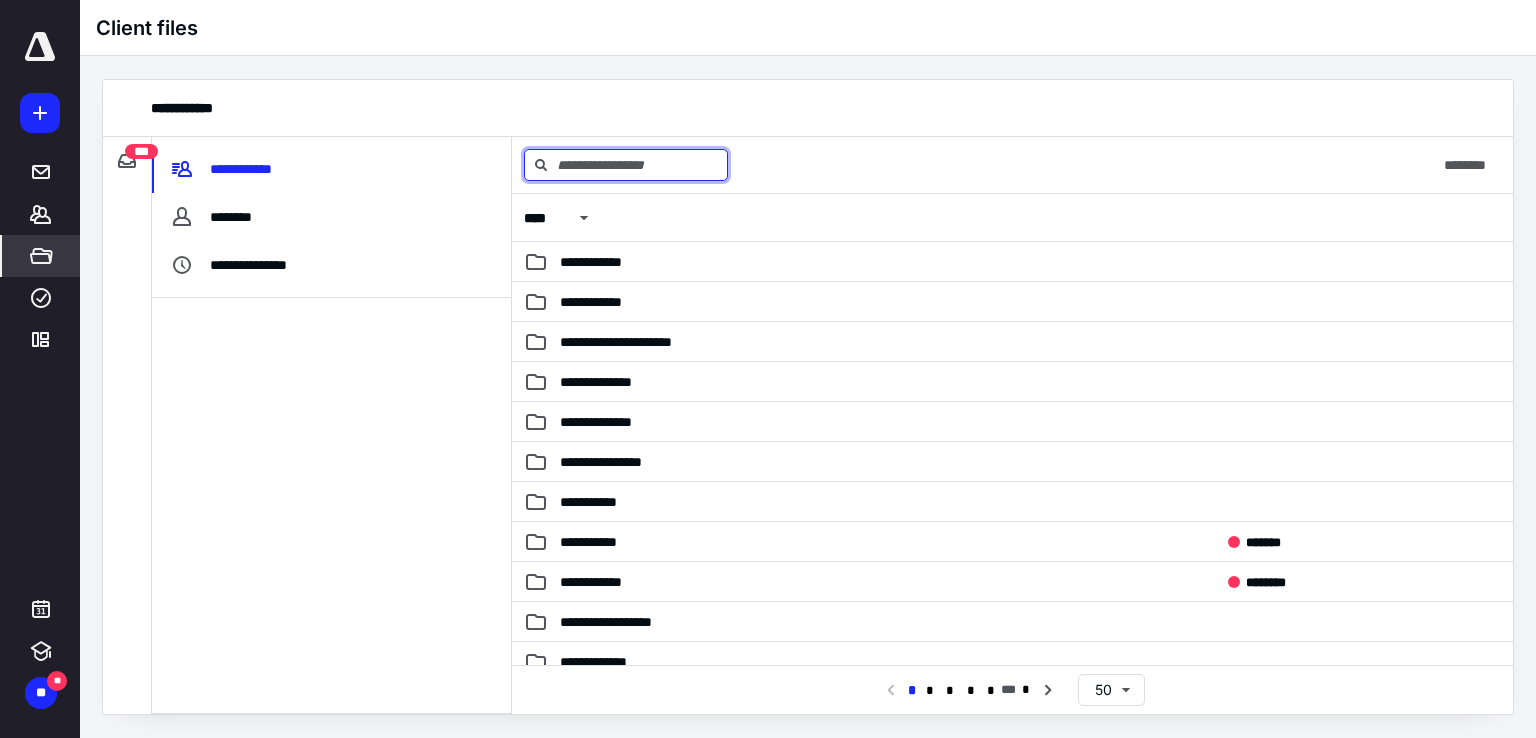click at bounding box center (626, 165) 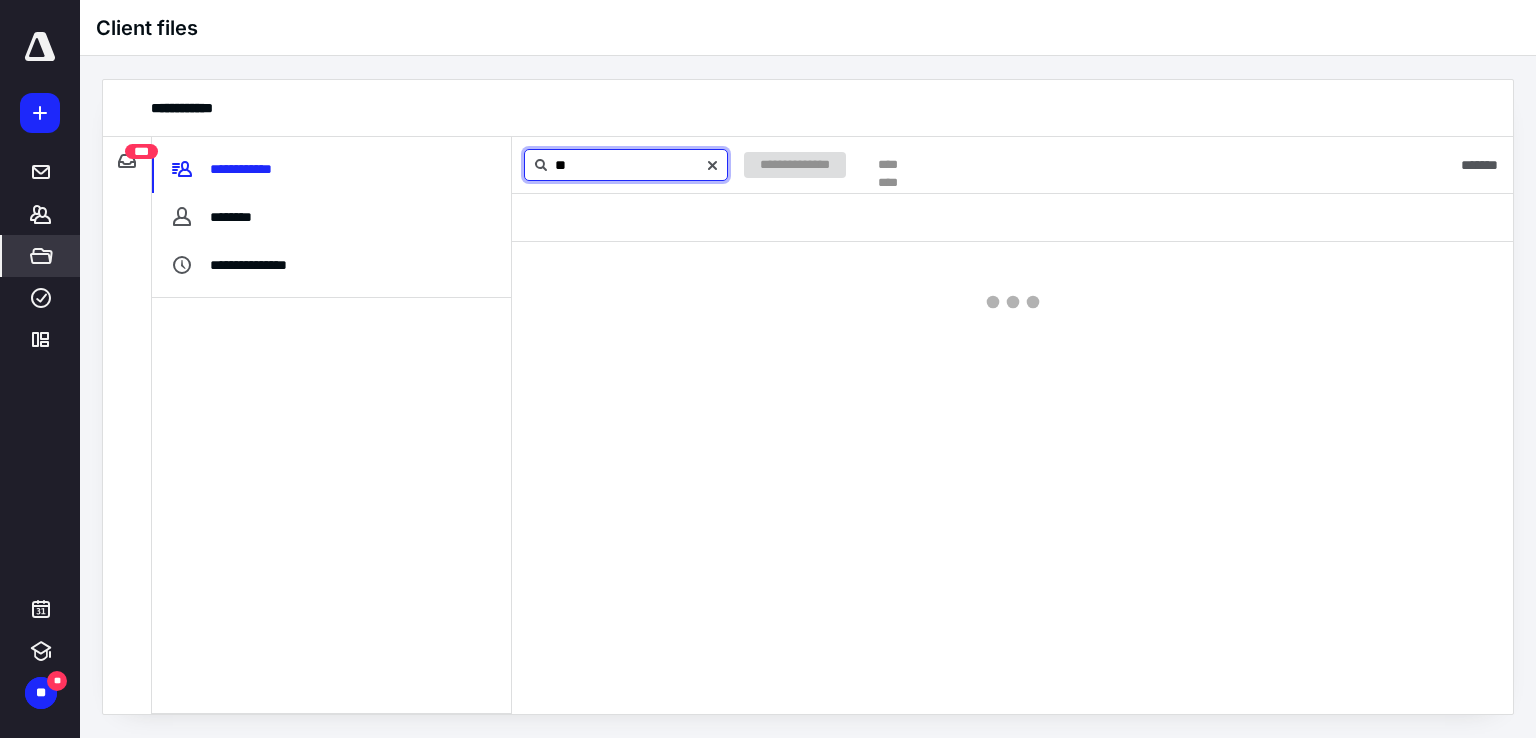 type on "*" 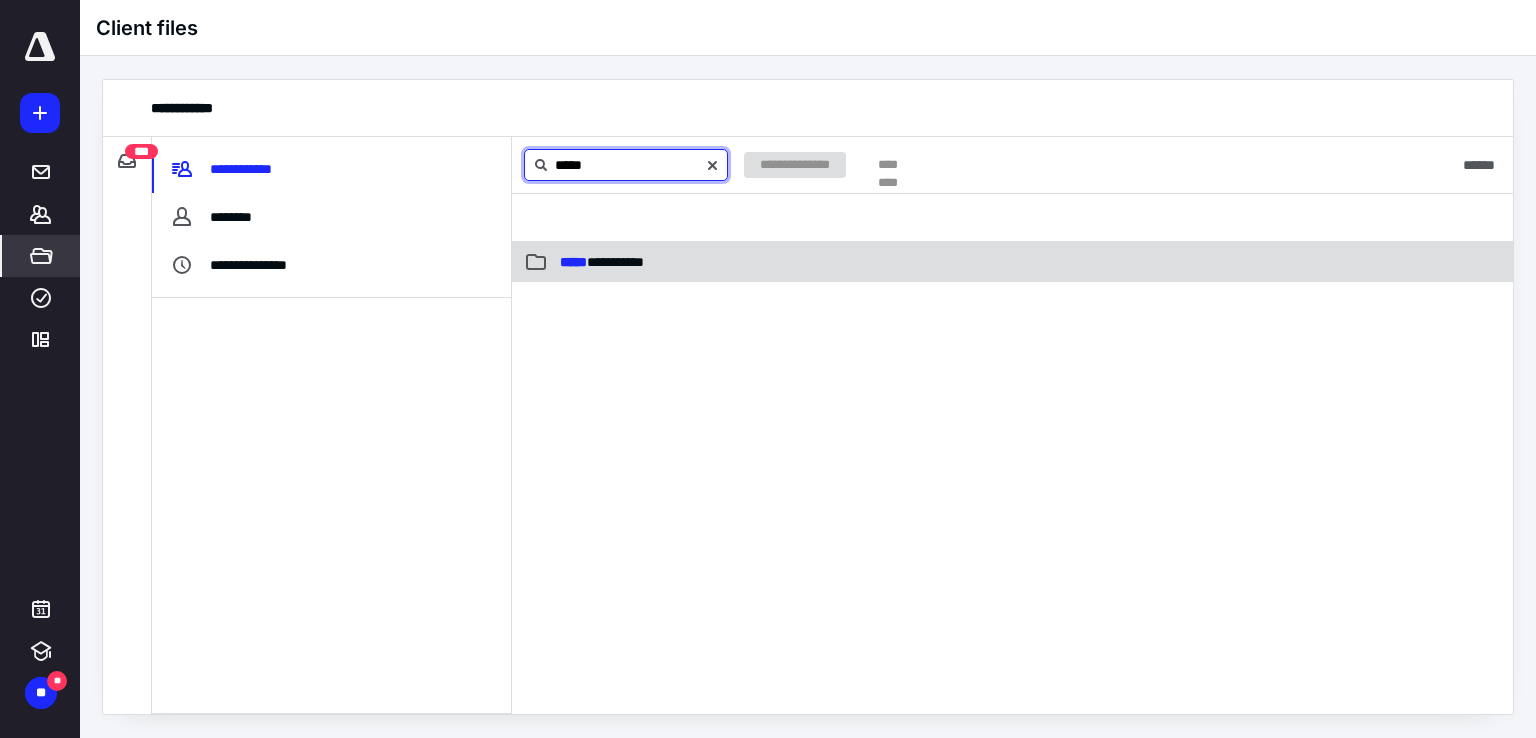 type on "*****" 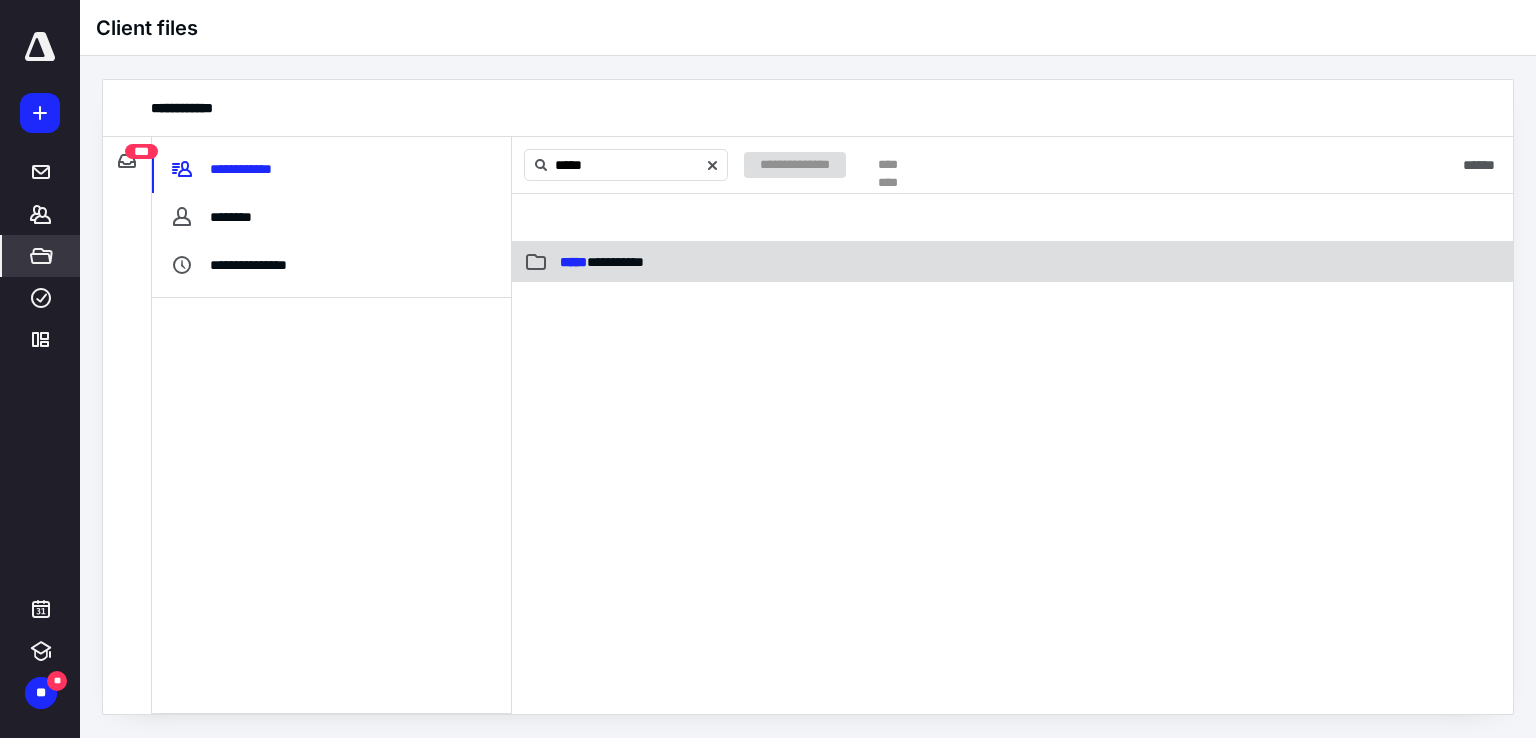 click 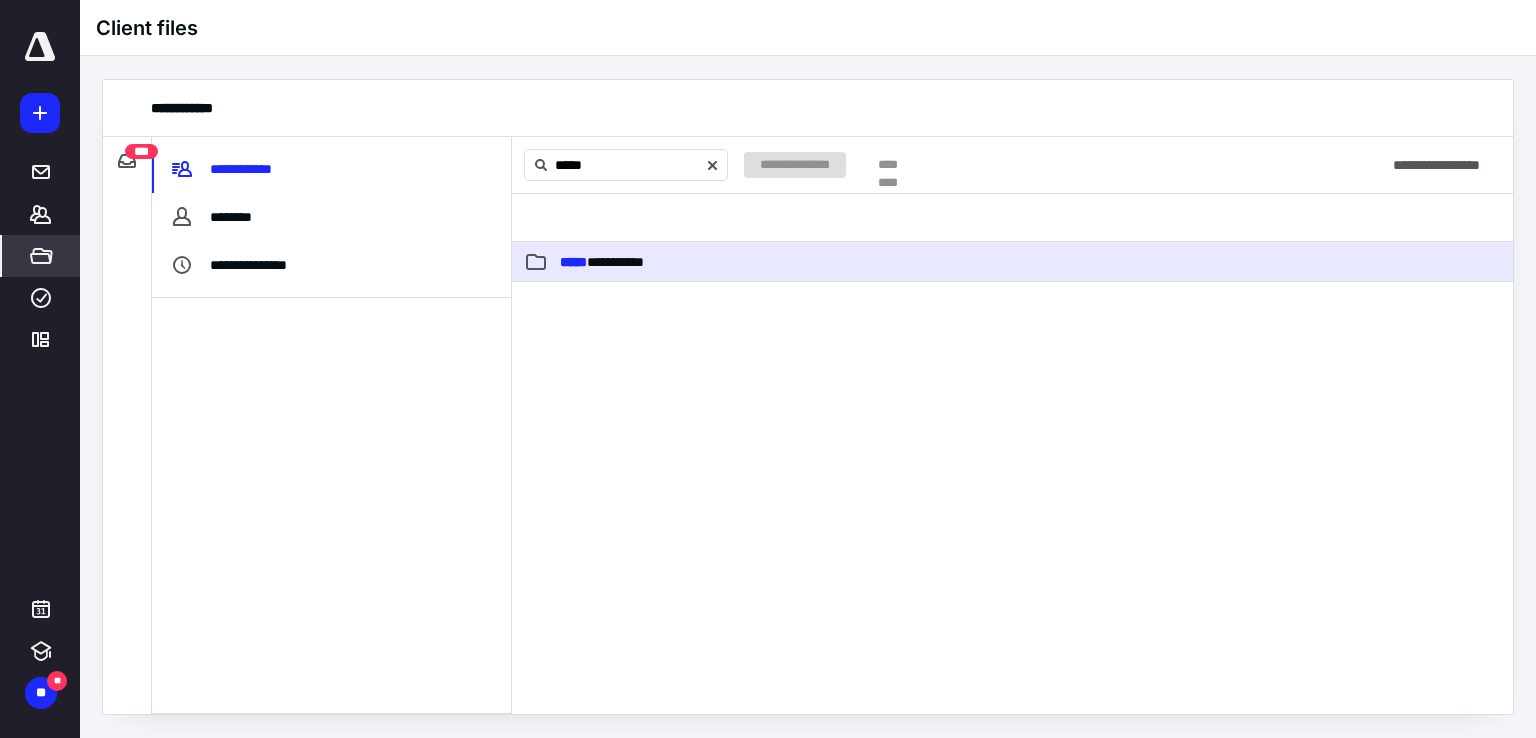 click 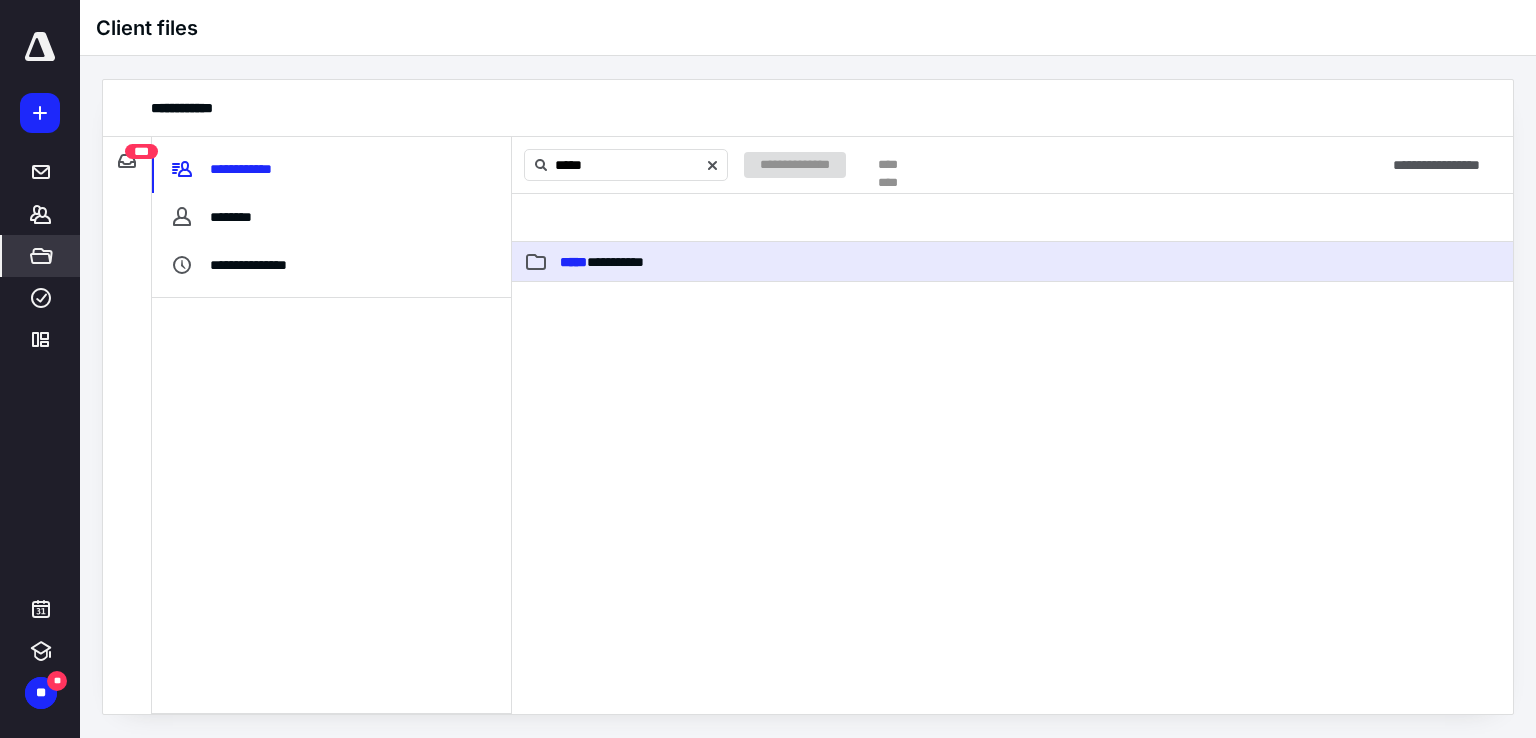 type 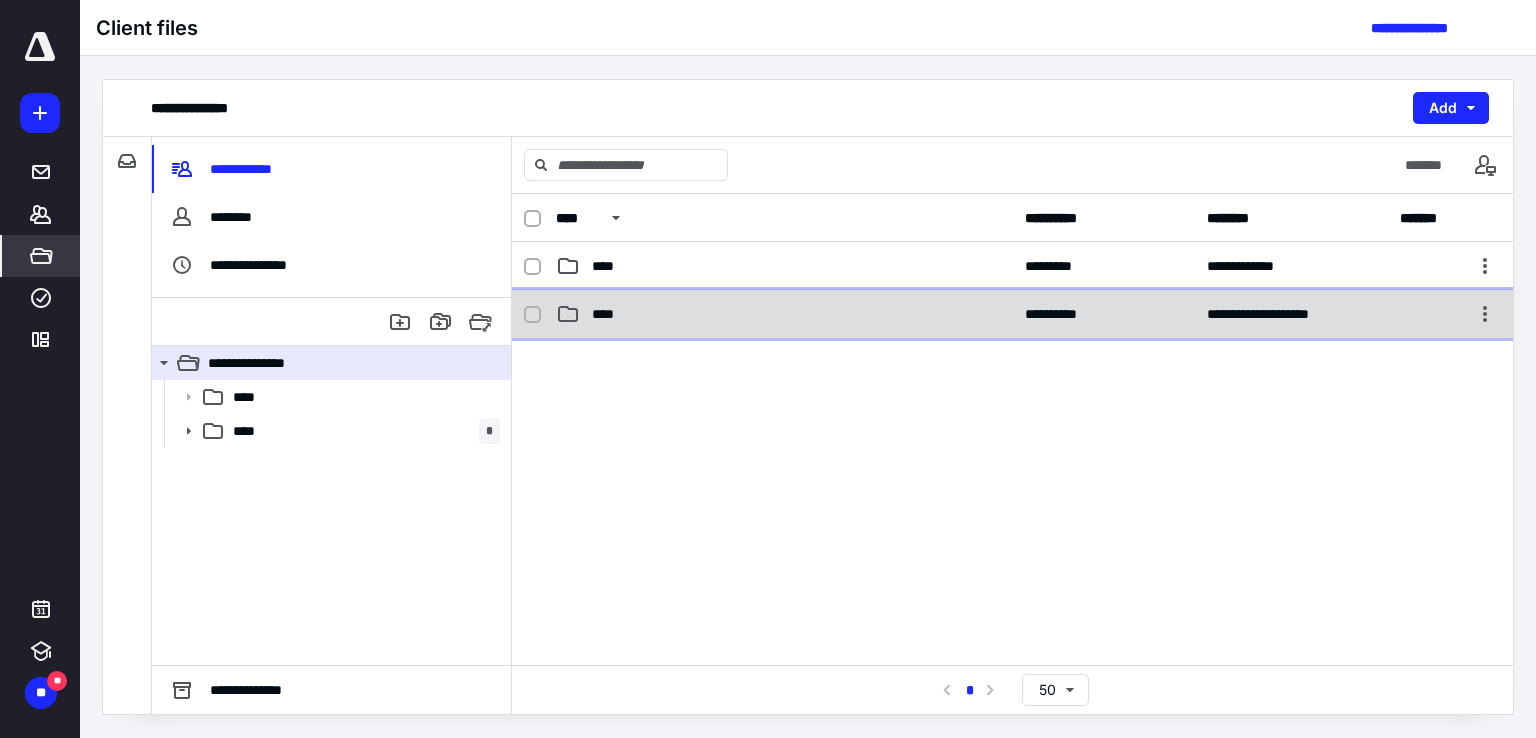 click 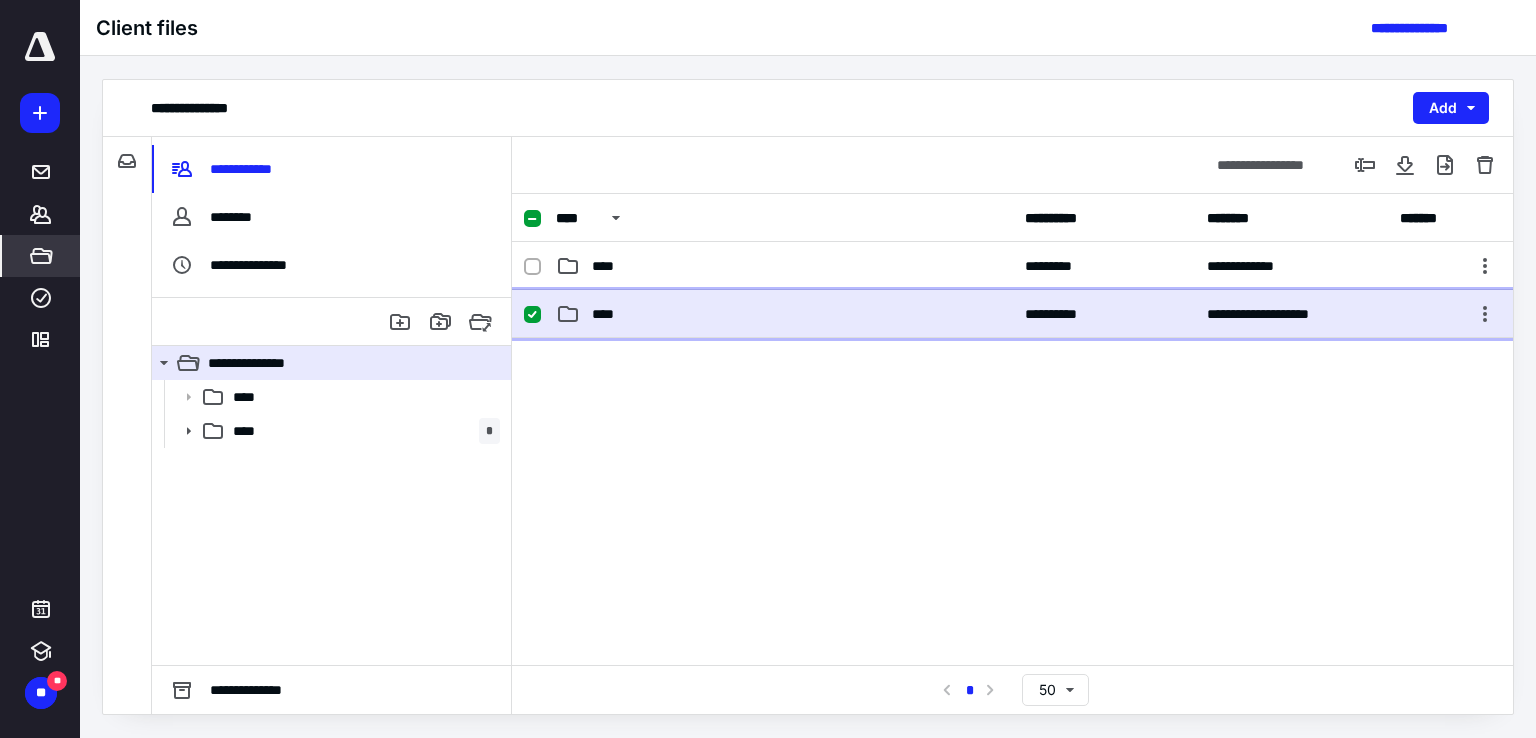 click 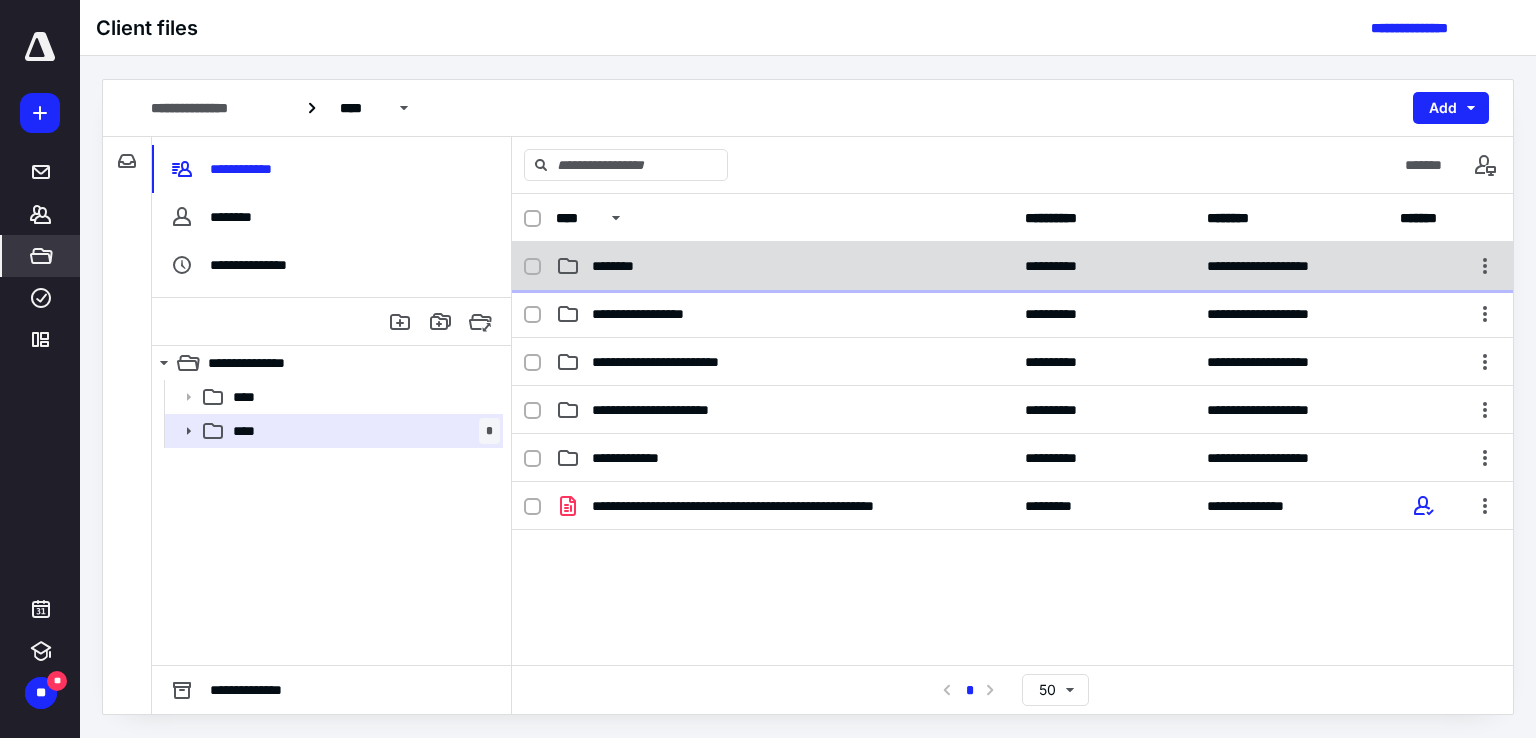 click 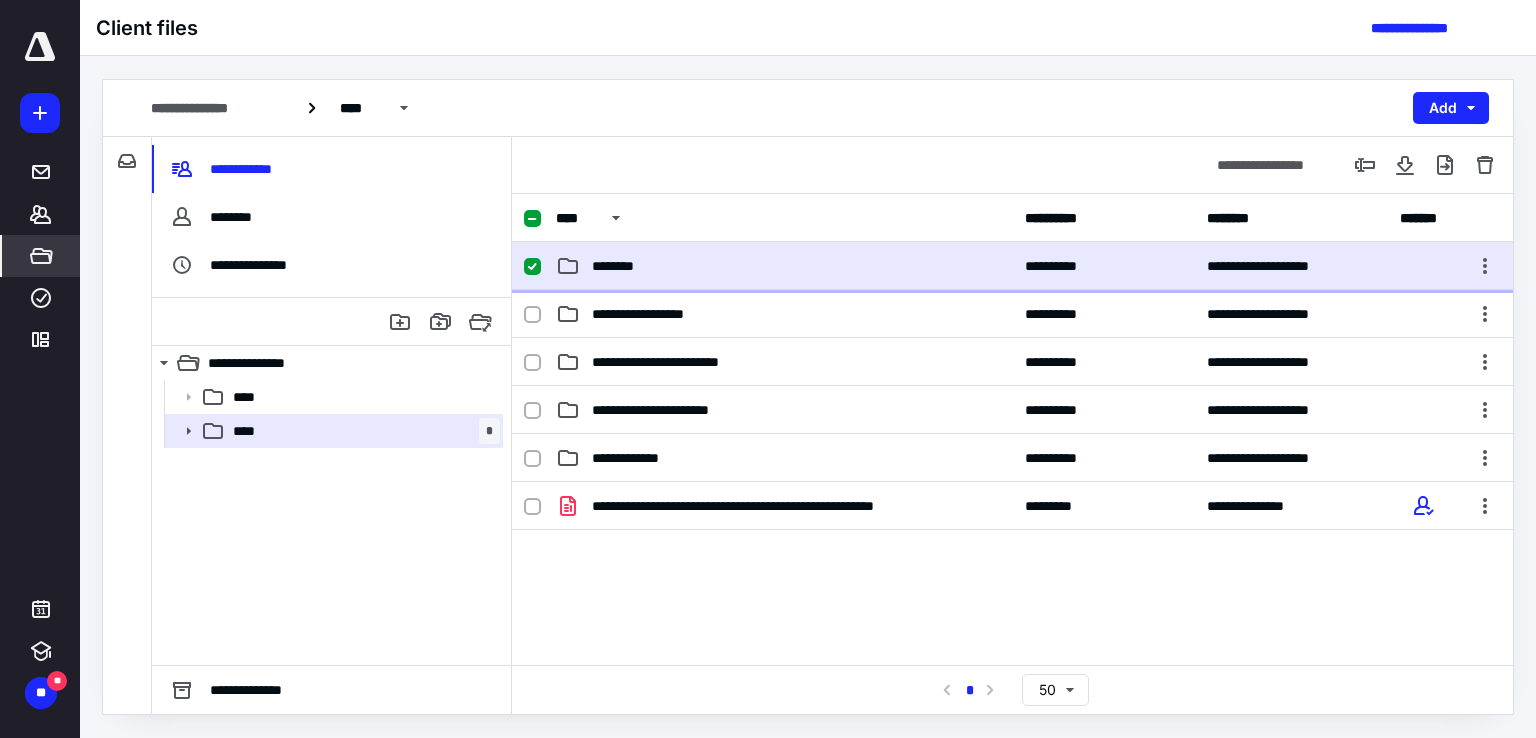 click 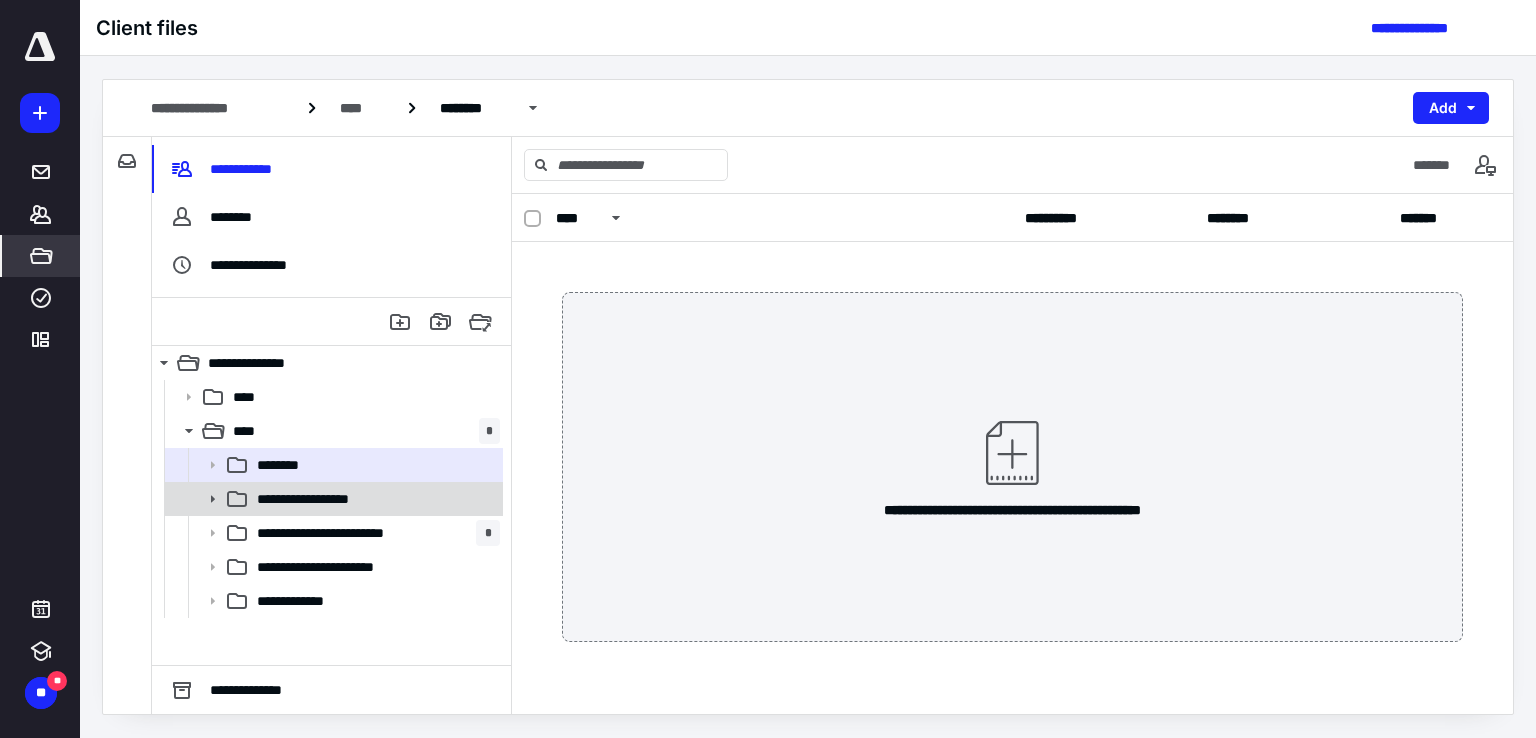 click 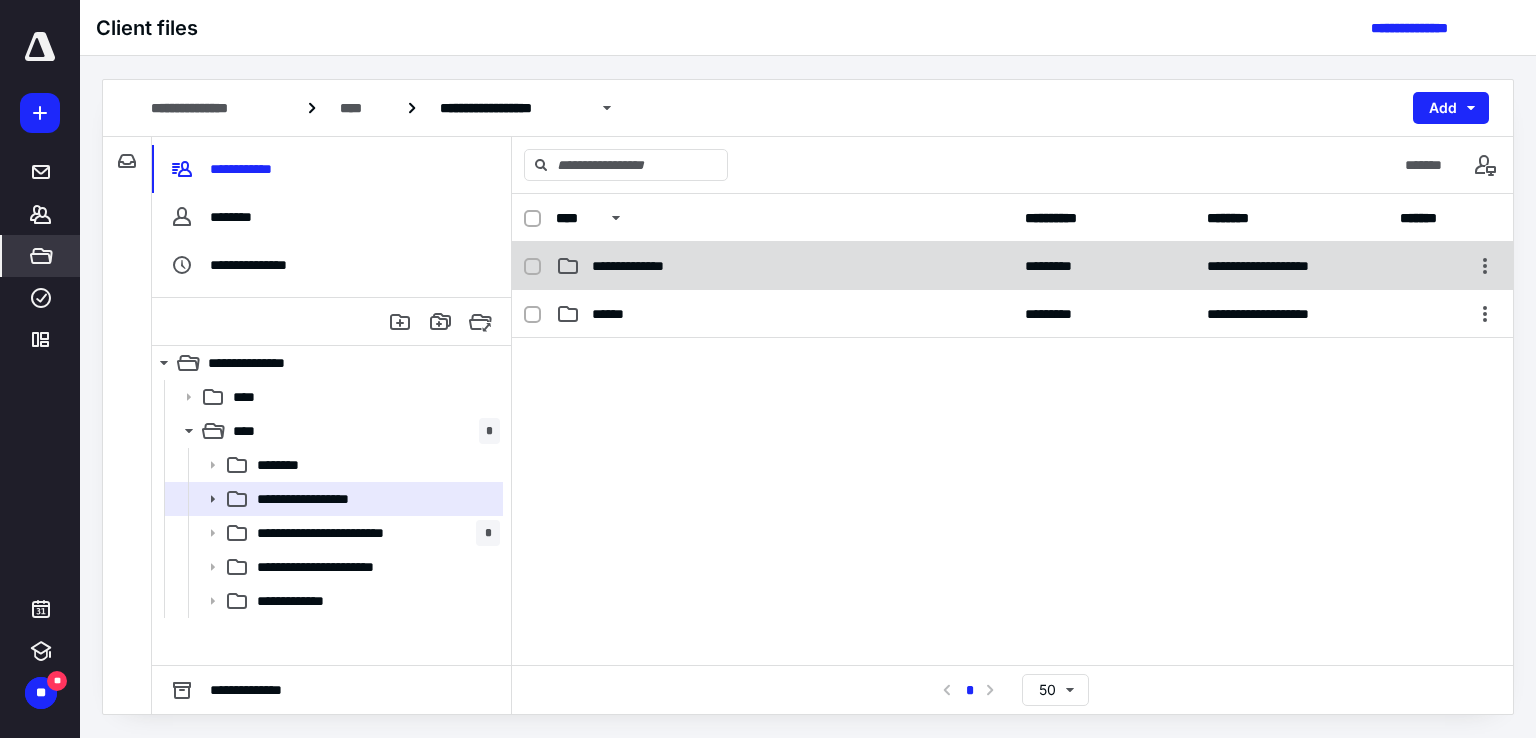 click 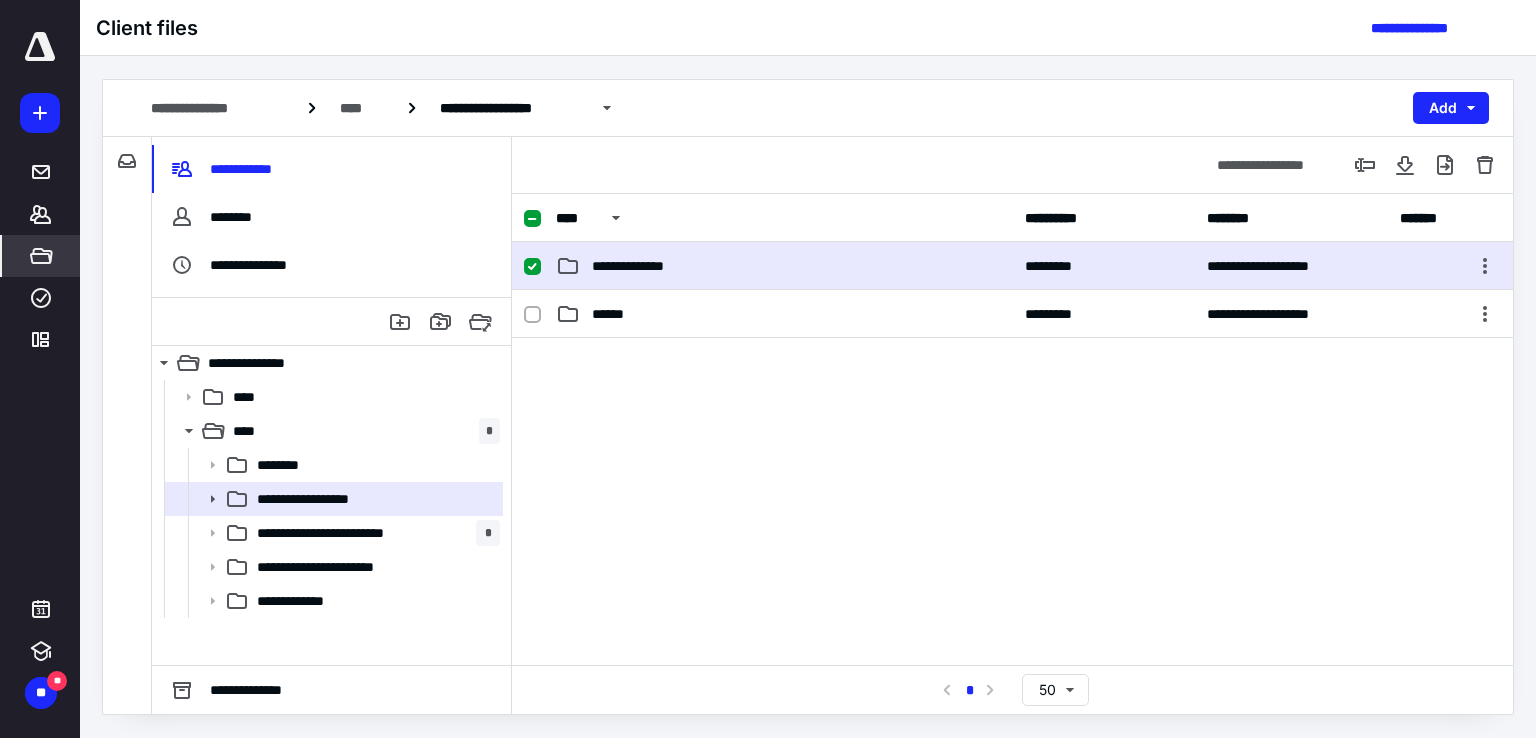 click 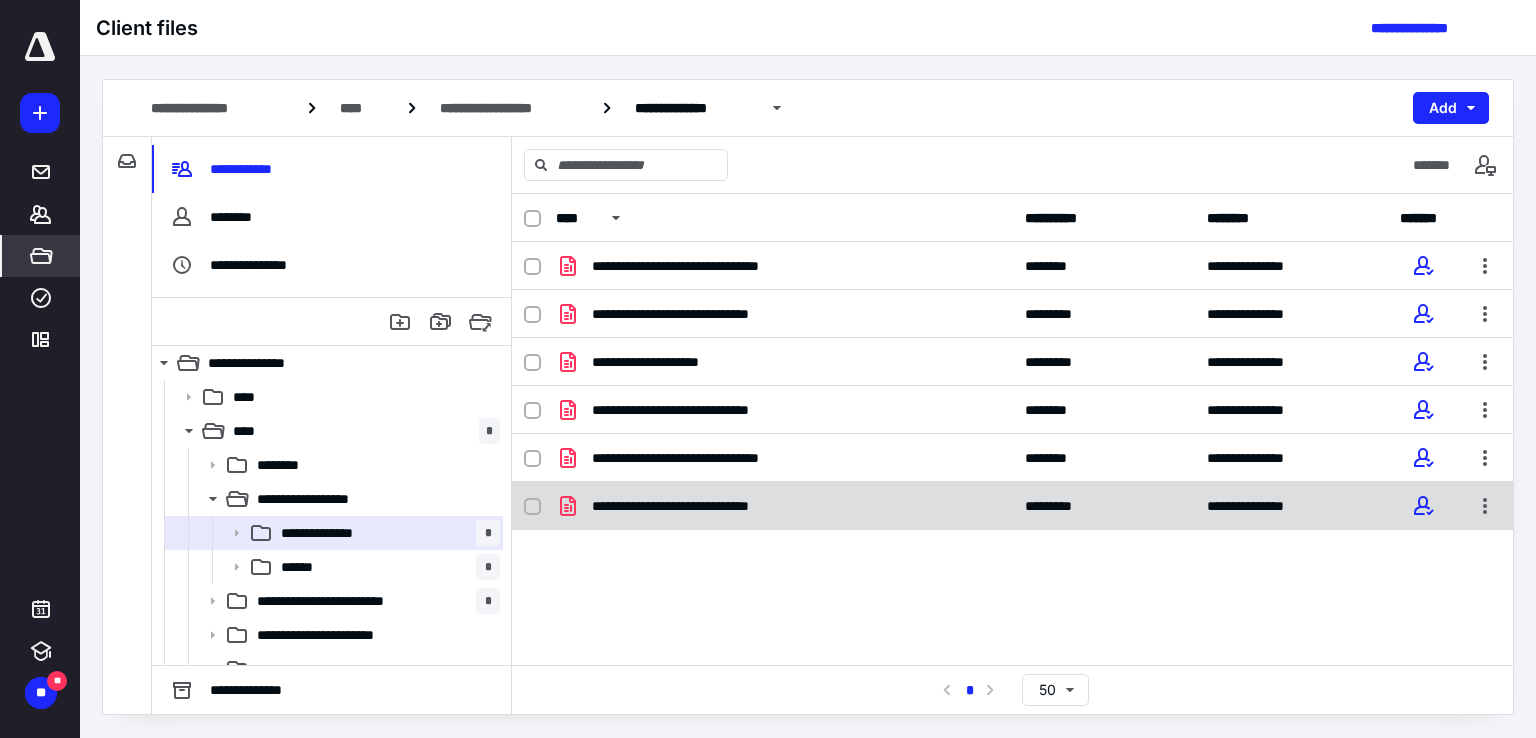 click 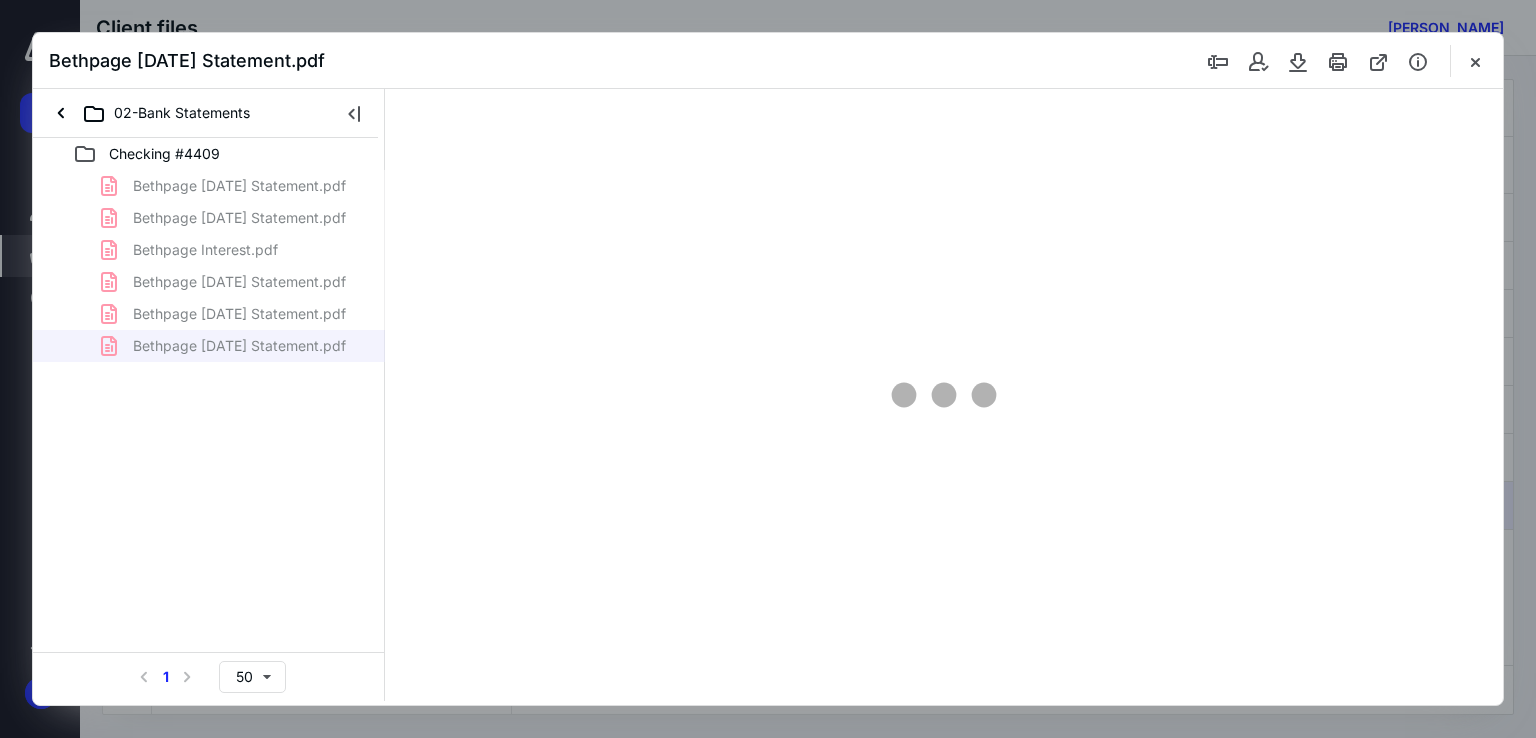 scroll, scrollTop: 0, scrollLeft: 0, axis: both 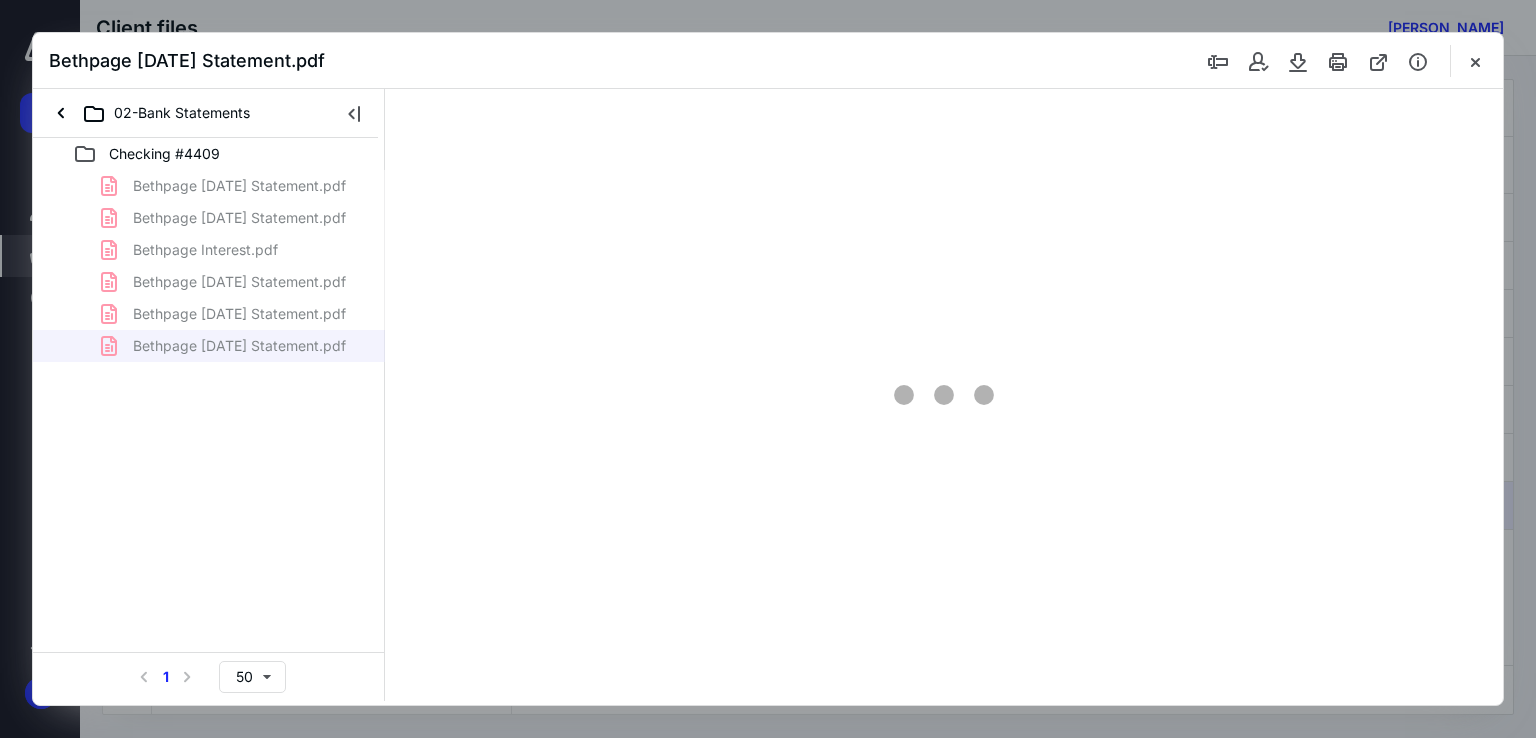 type on "72" 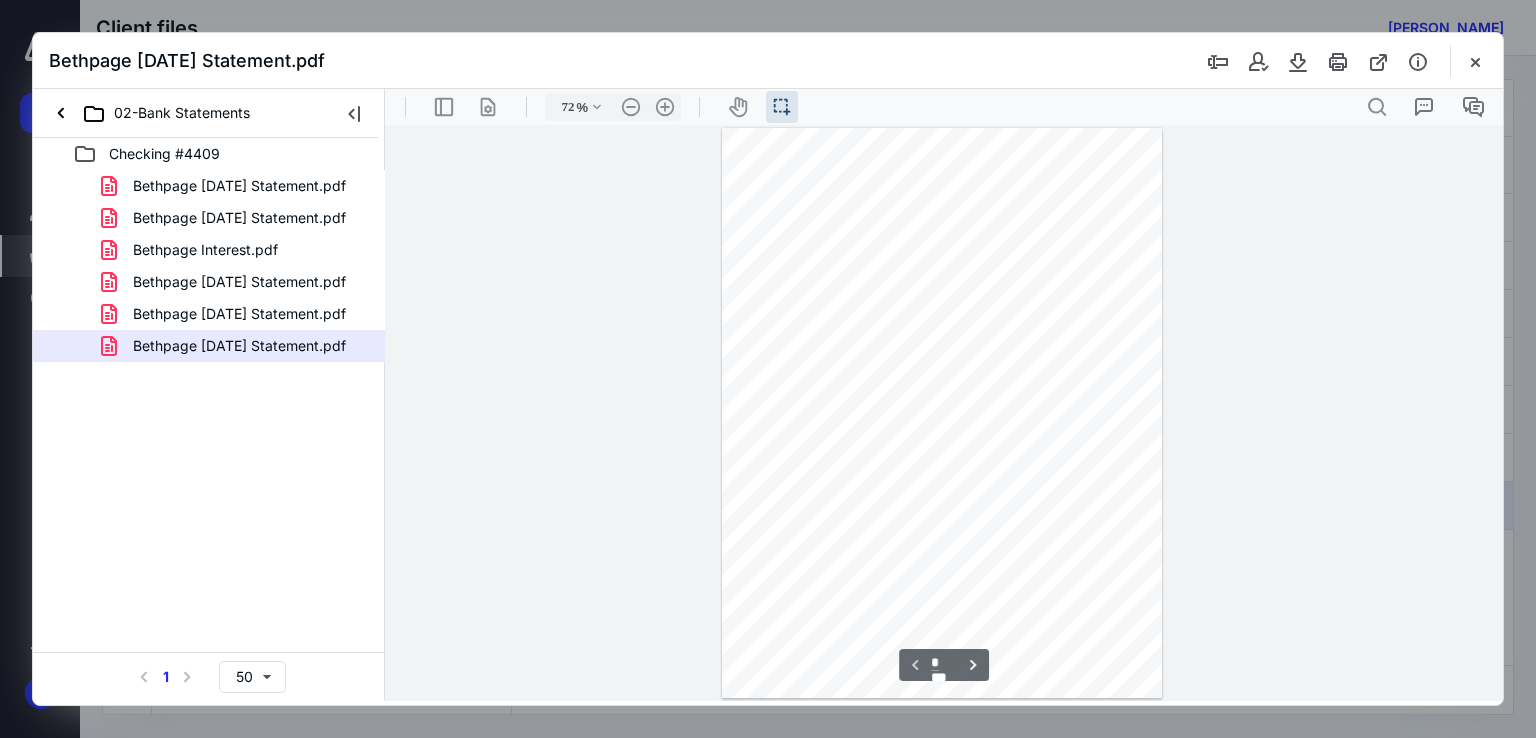 scroll, scrollTop: 39, scrollLeft: 0, axis: vertical 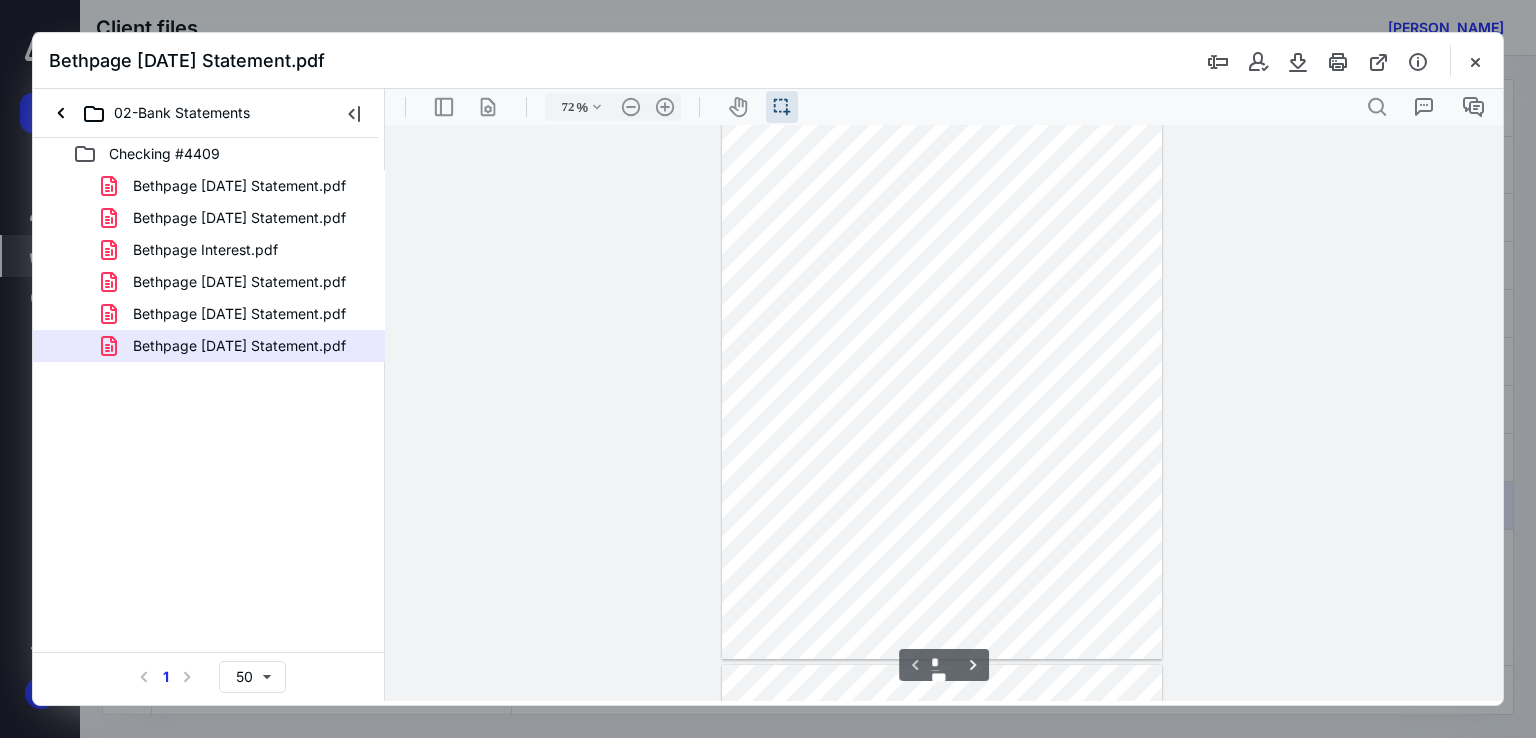click at bounding box center [942, 374] 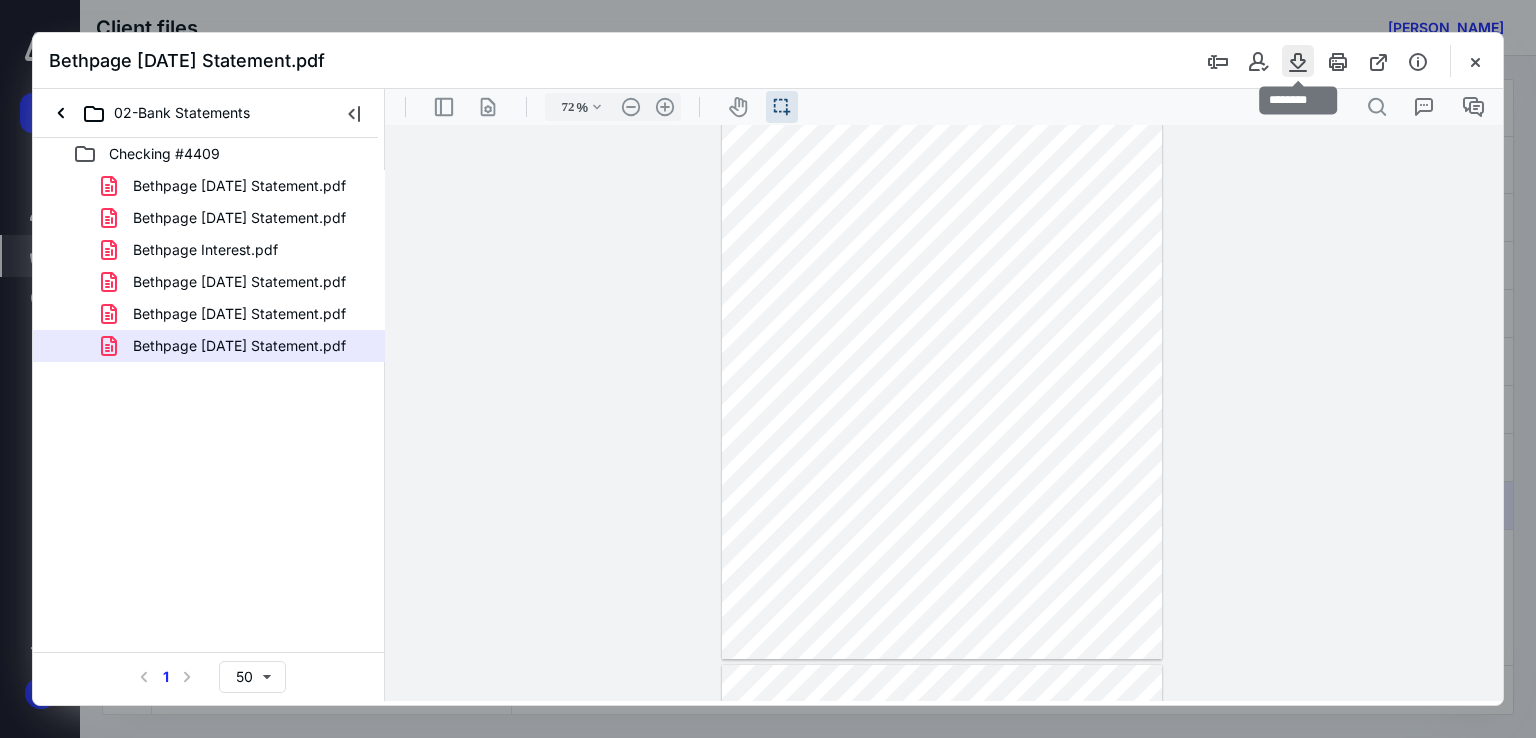 click at bounding box center (1298, 61) 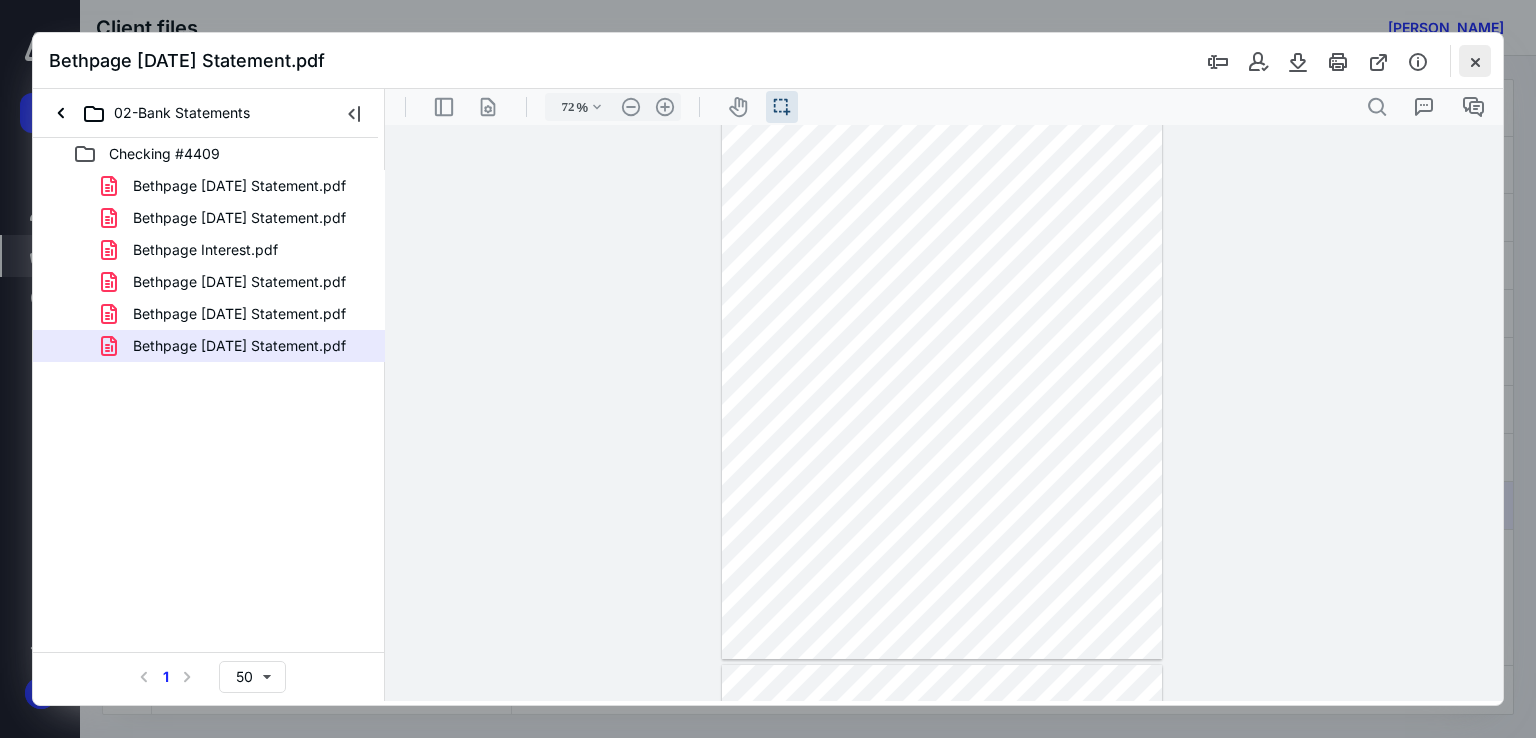 click at bounding box center (1475, 61) 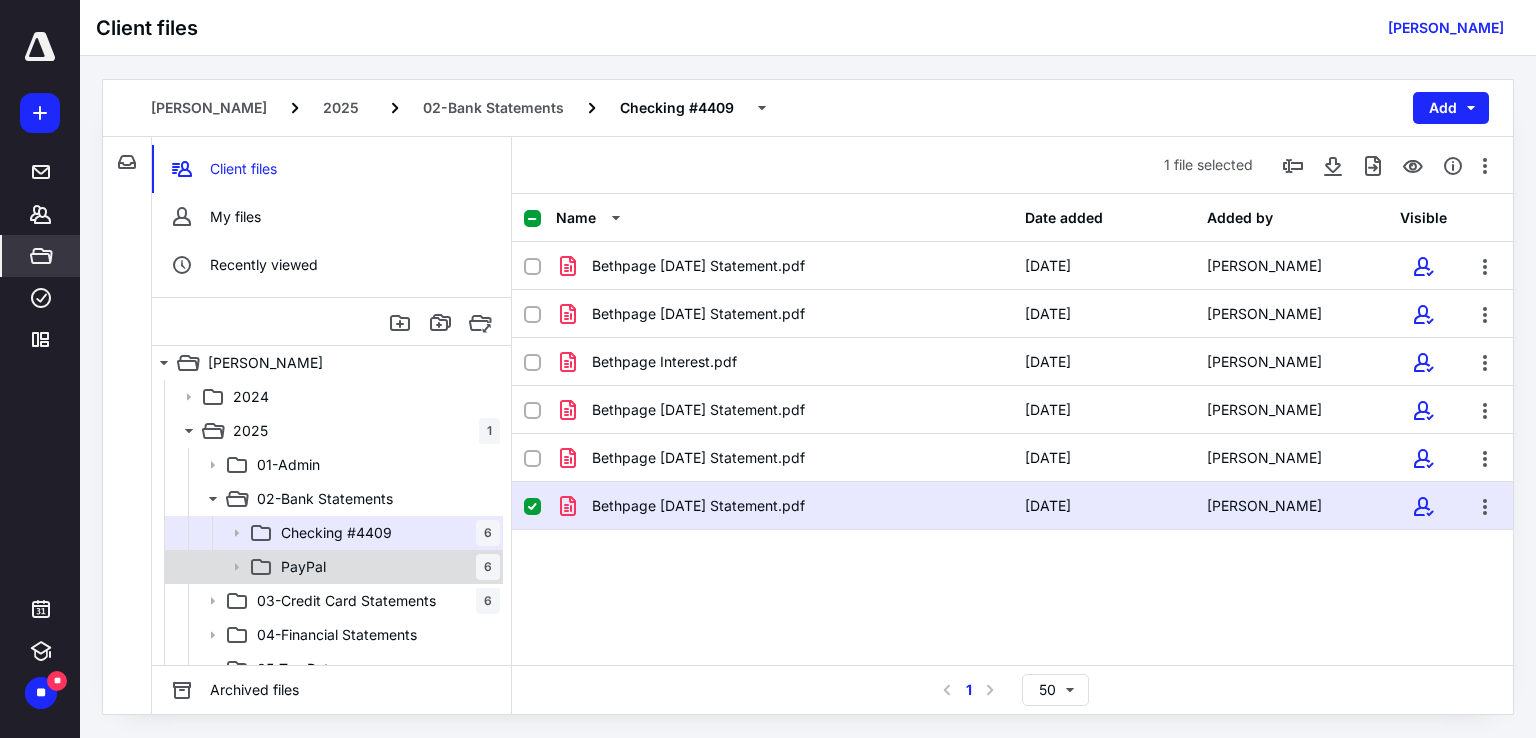click 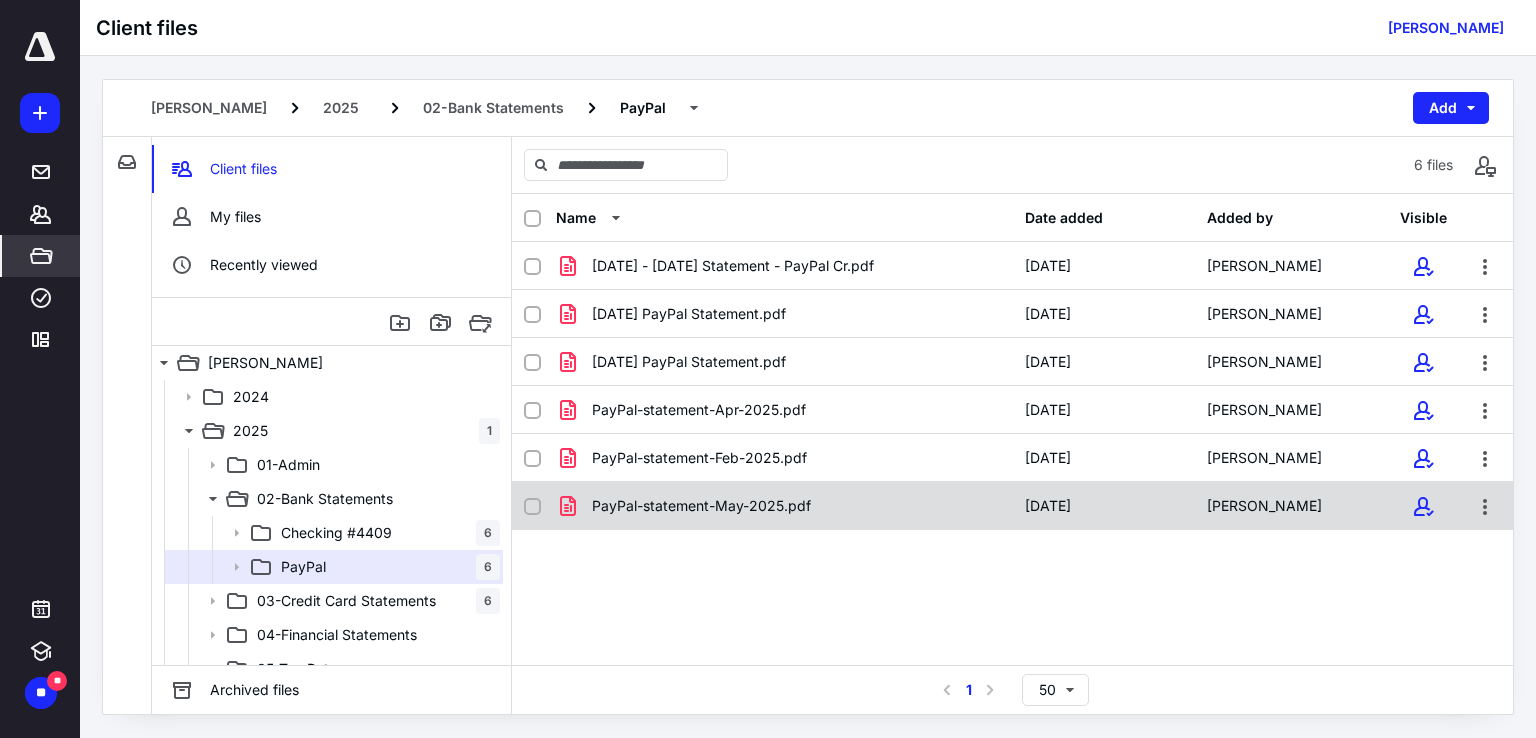 click 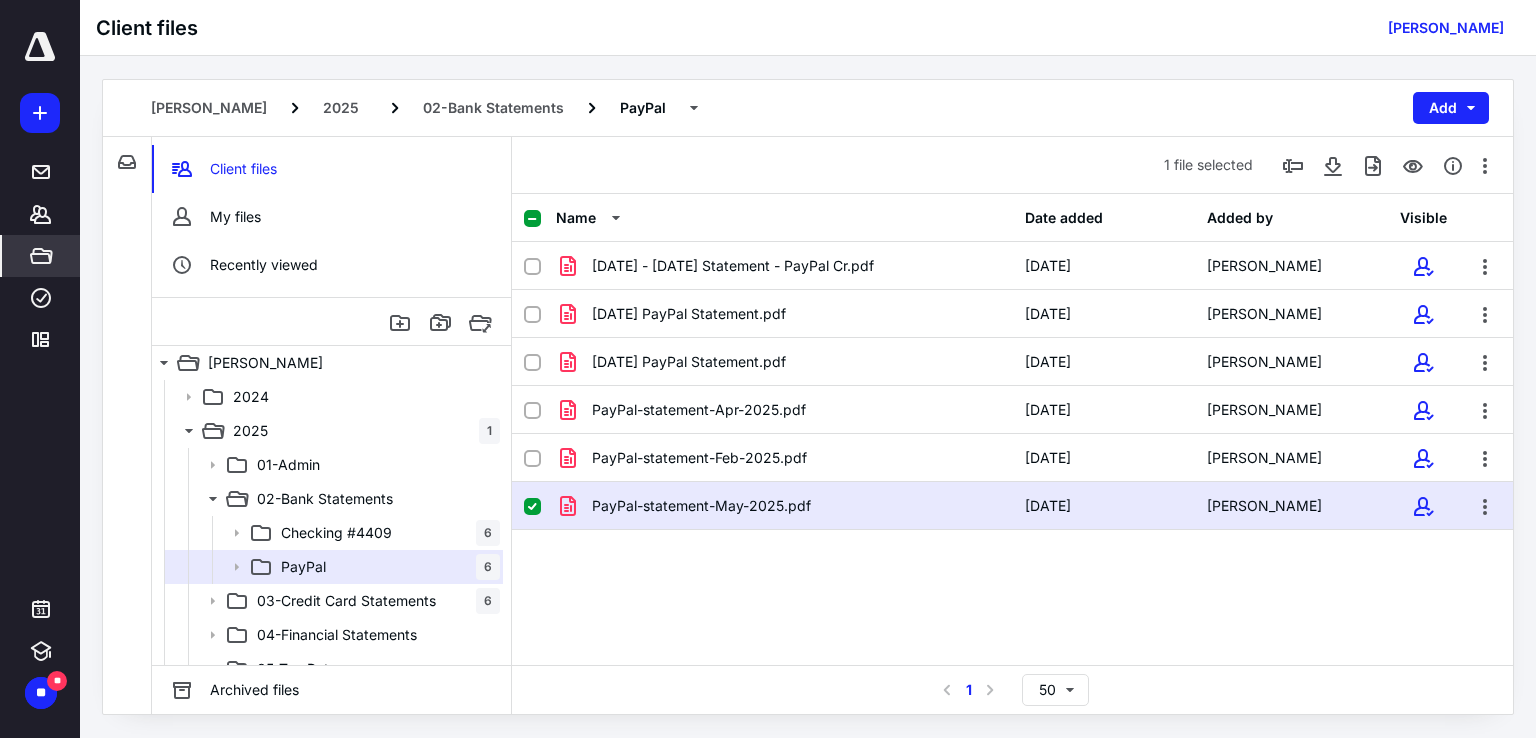 click 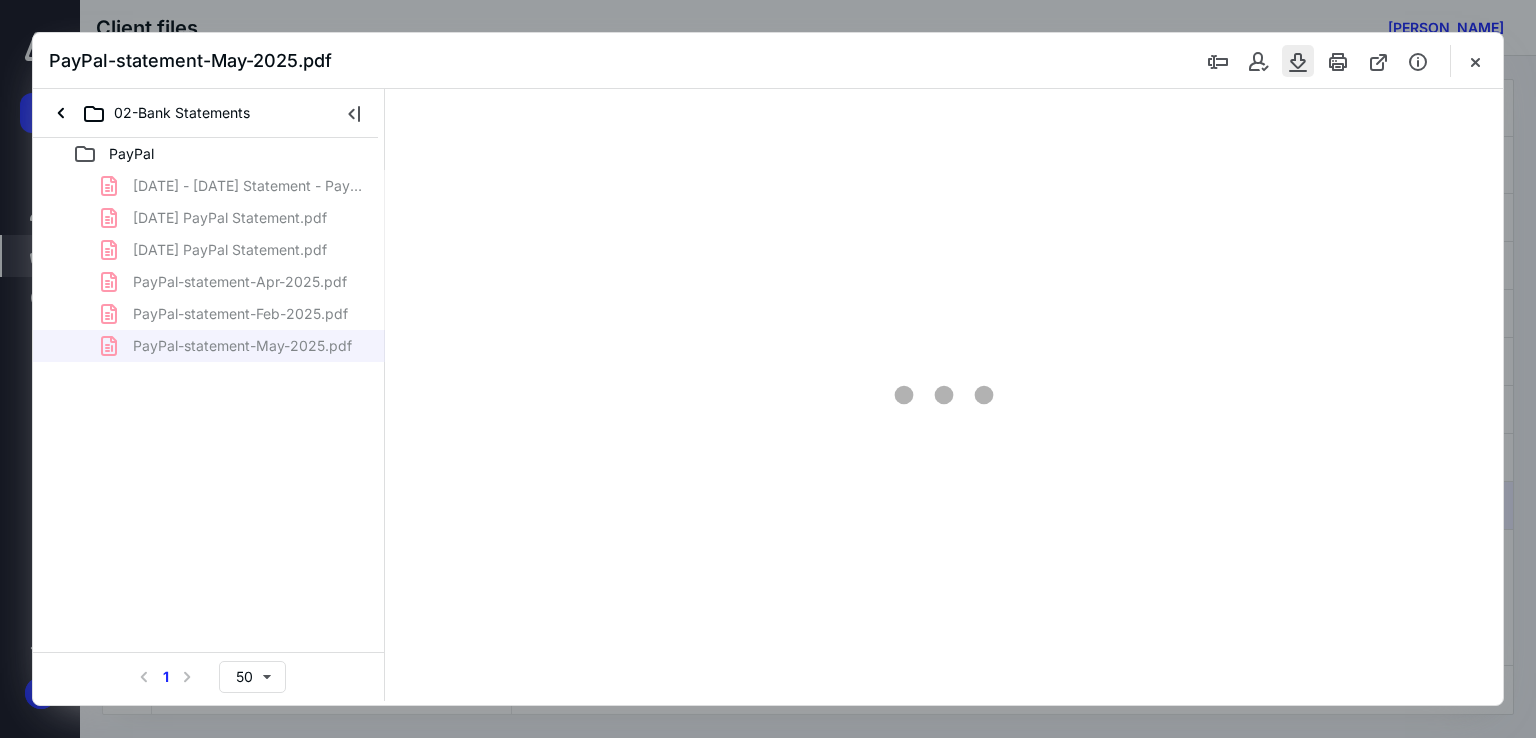 scroll, scrollTop: 0, scrollLeft: 0, axis: both 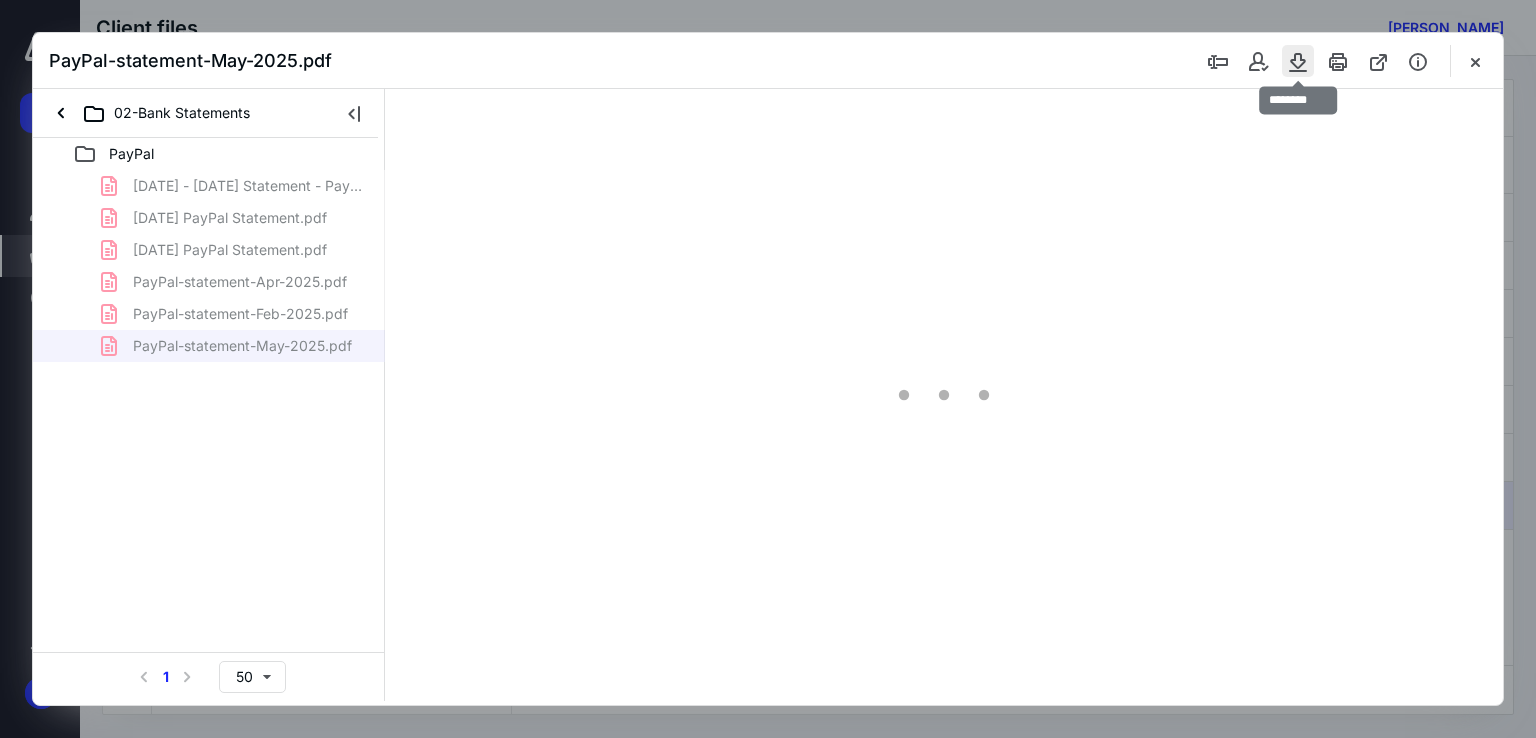 type on "68" 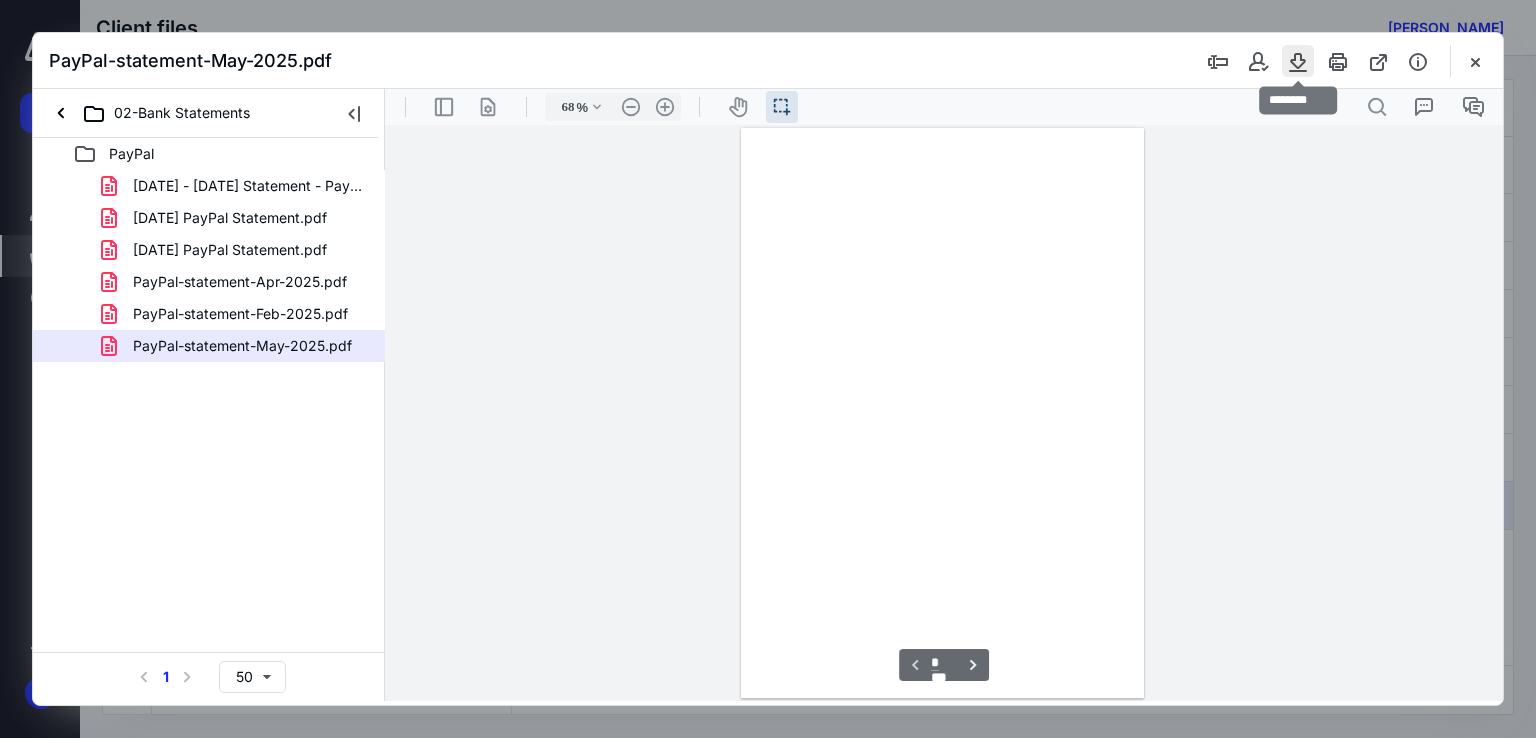scroll, scrollTop: 39, scrollLeft: 0, axis: vertical 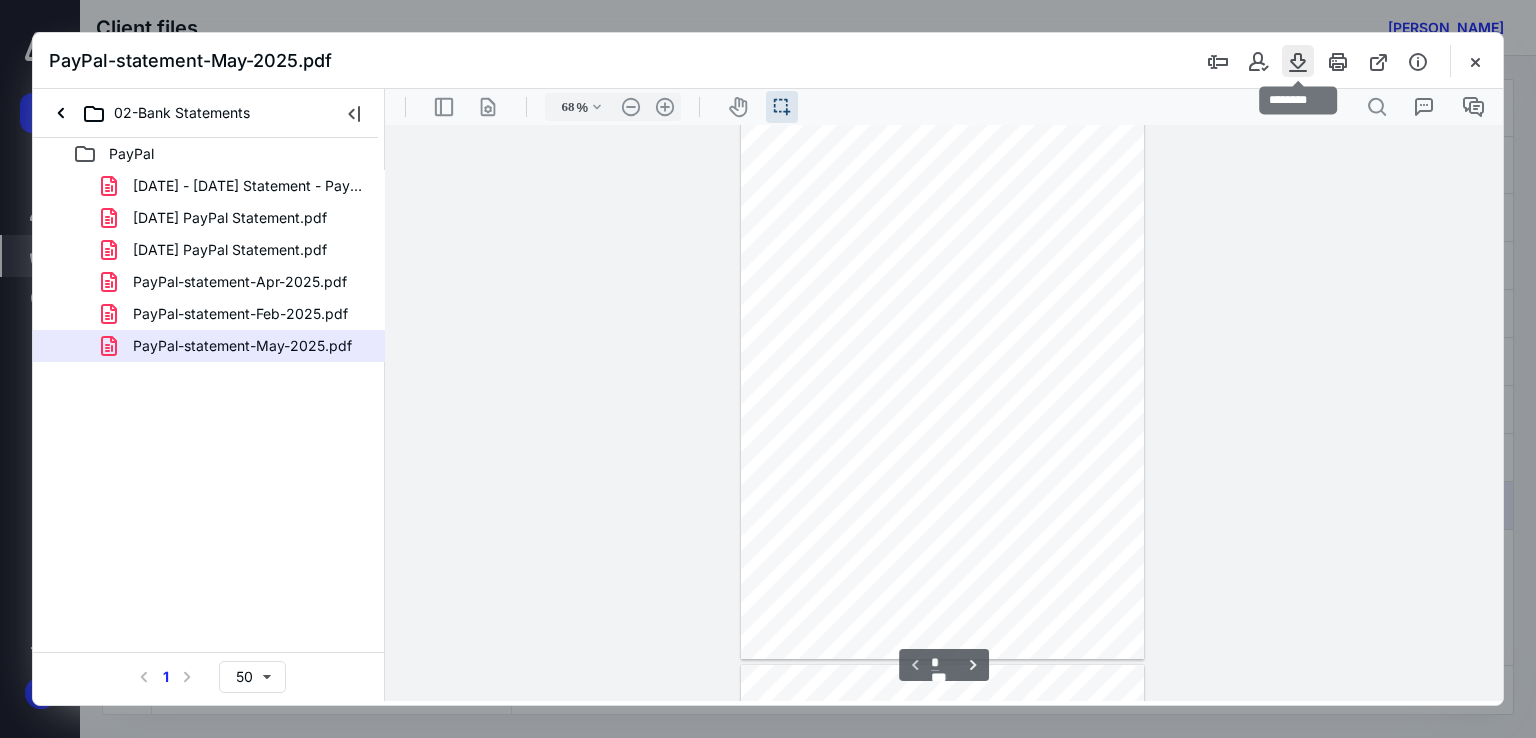 click at bounding box center [1298, 61] 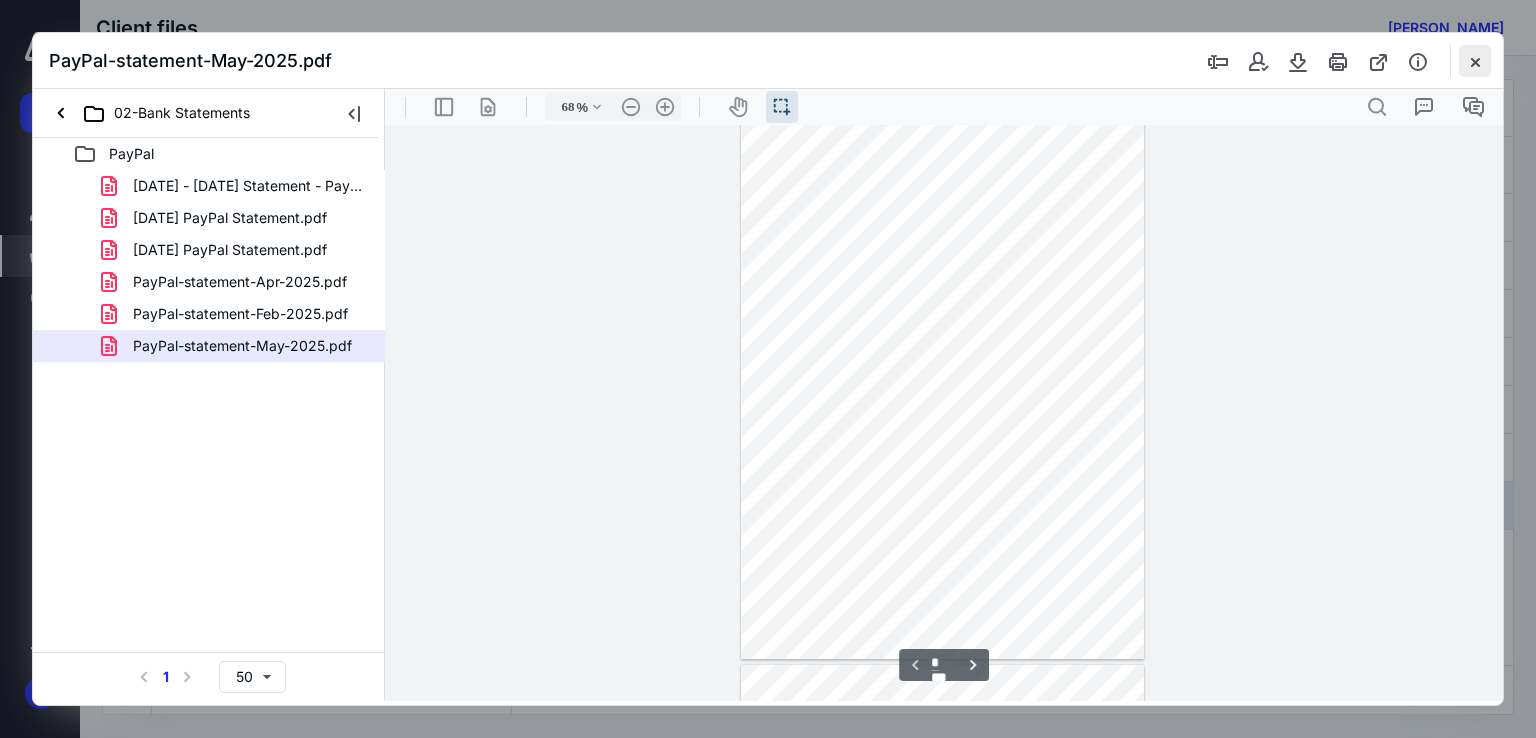 click at bounding box center [1475, 61] 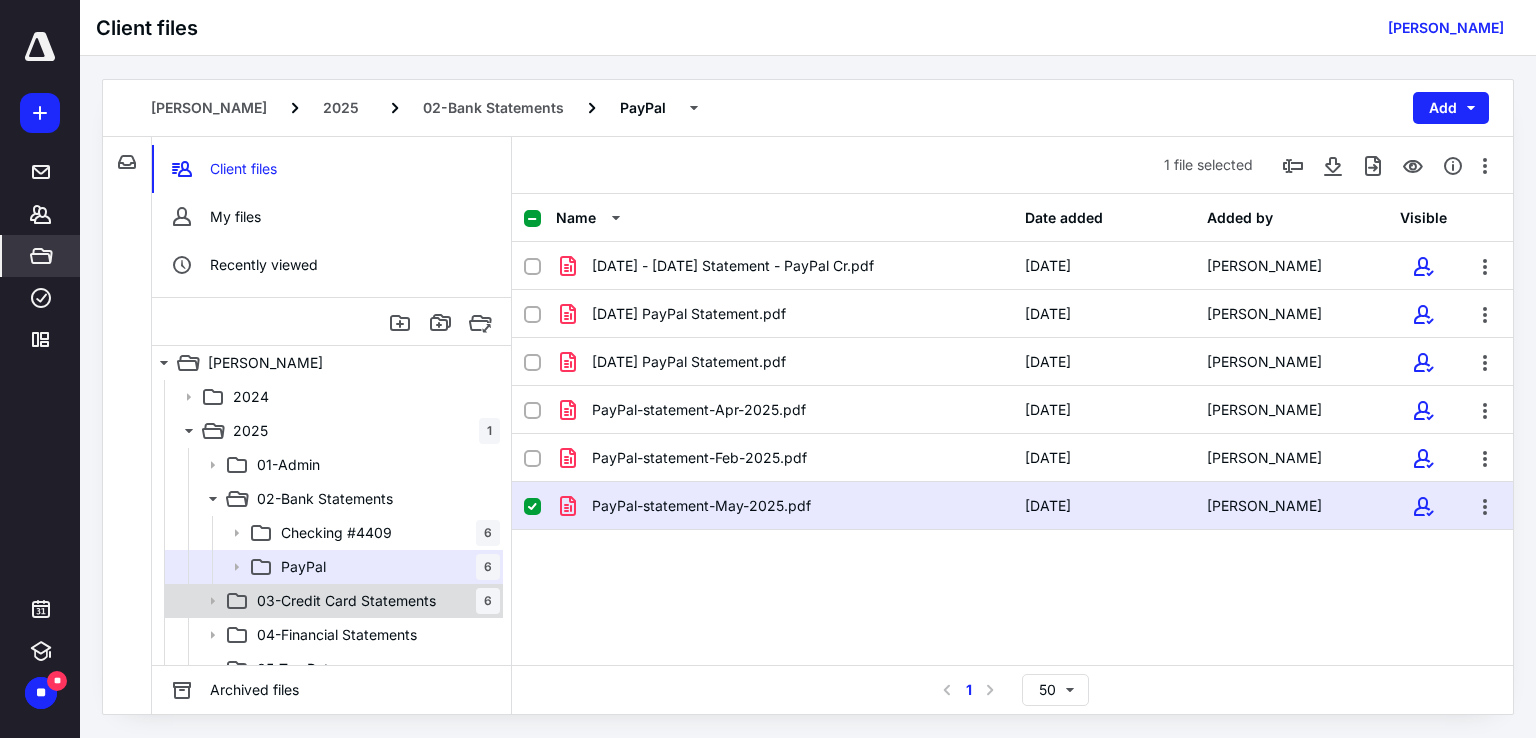 click on "03-Credit Card Statements 6" at bounding box center (374, 601) 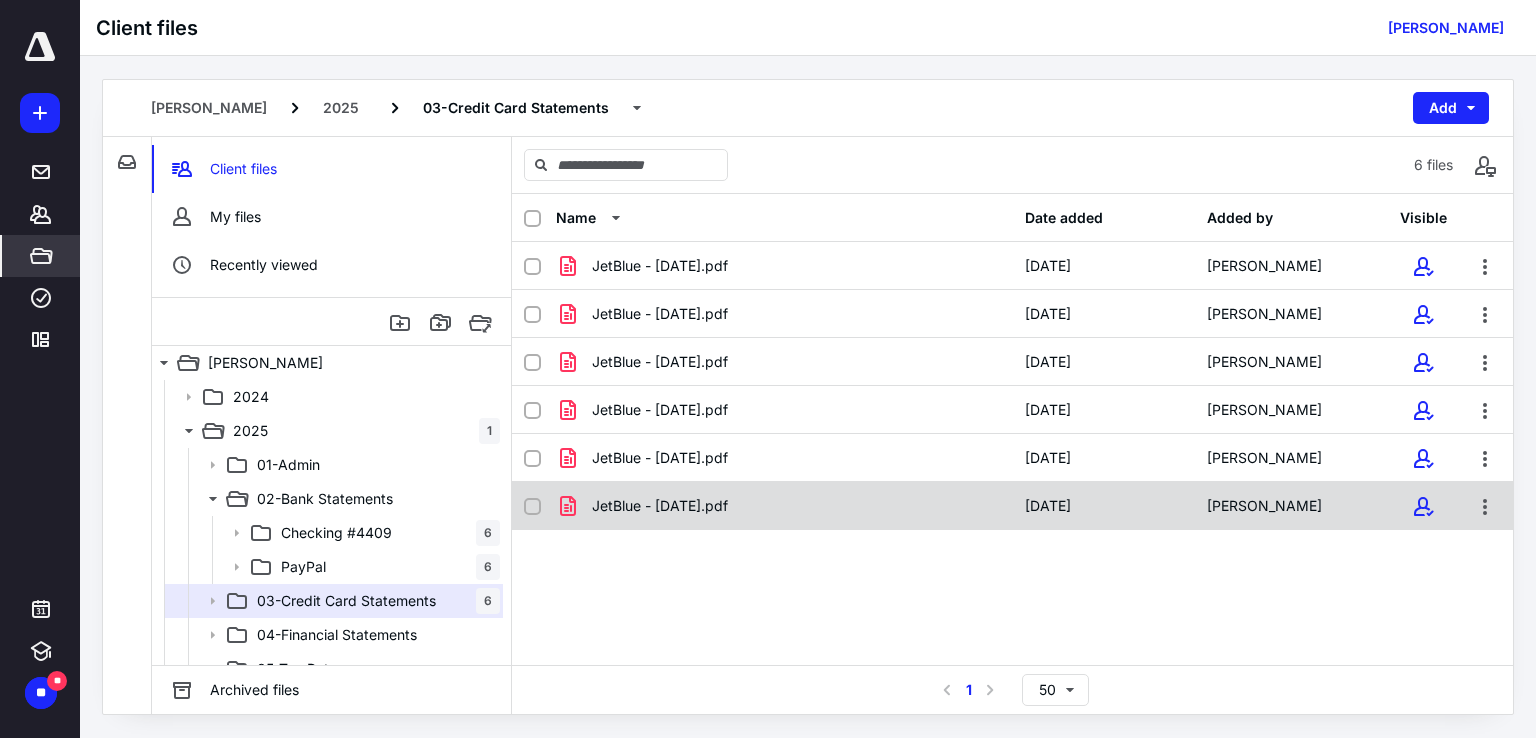 click 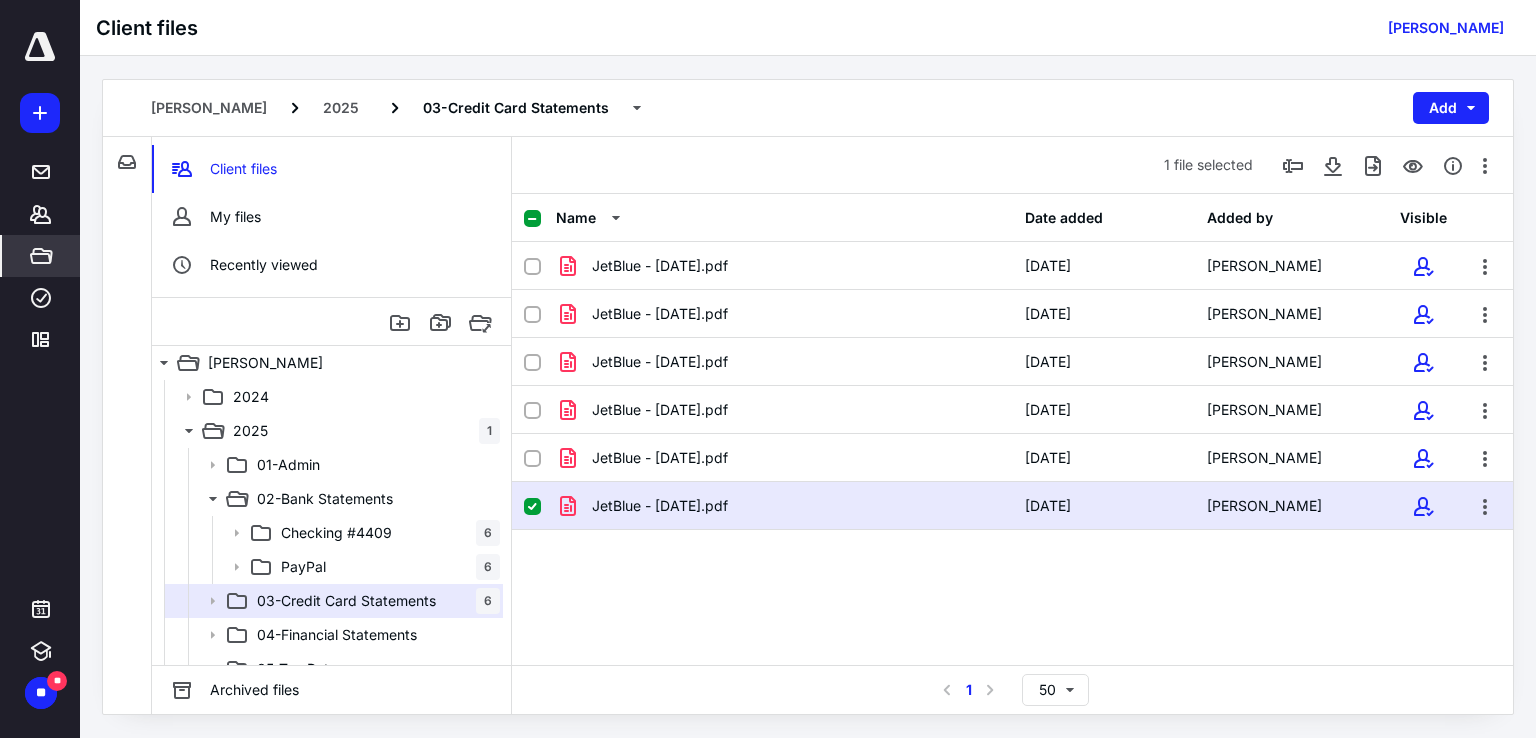 click 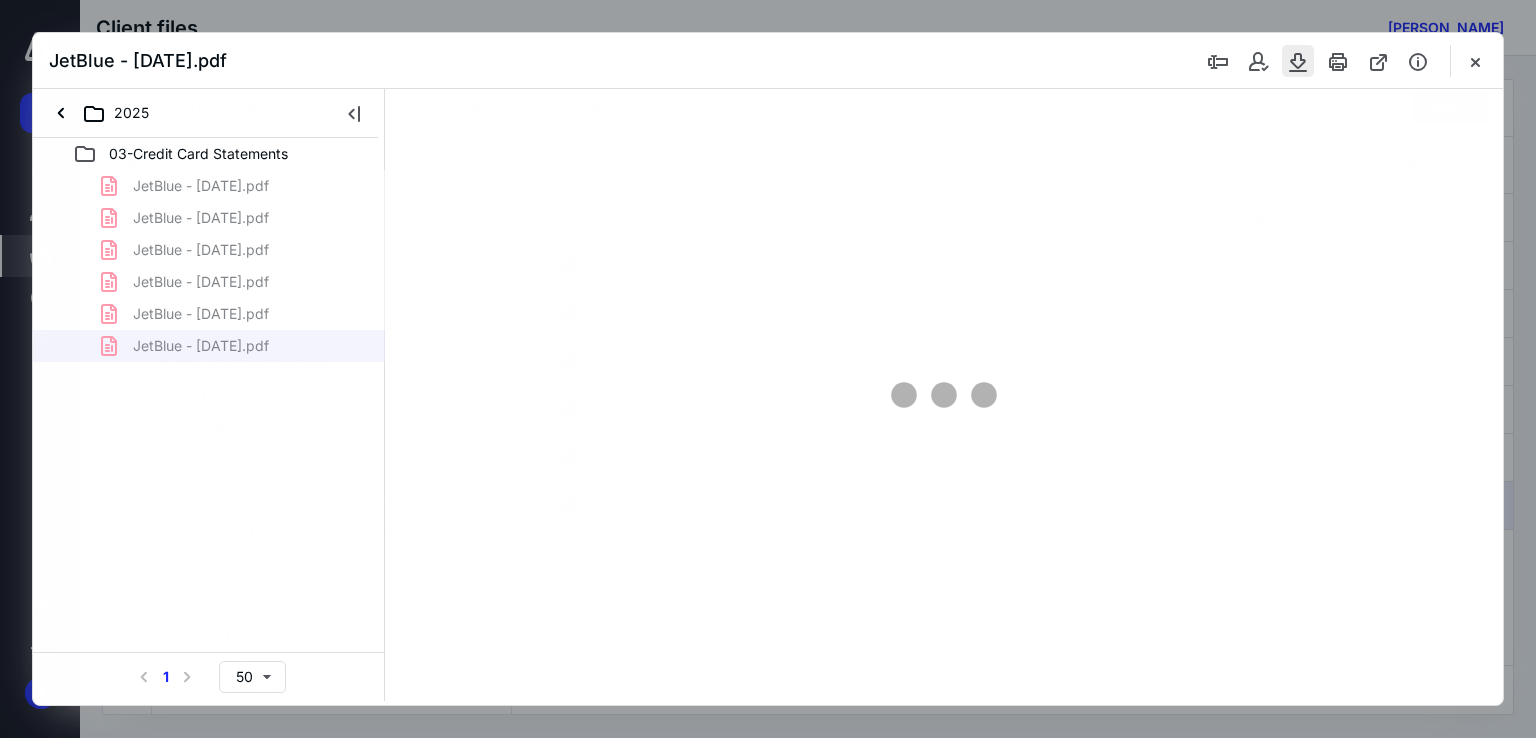 scroll, scrollTop: 0, scrollLeft: 0, axis: both 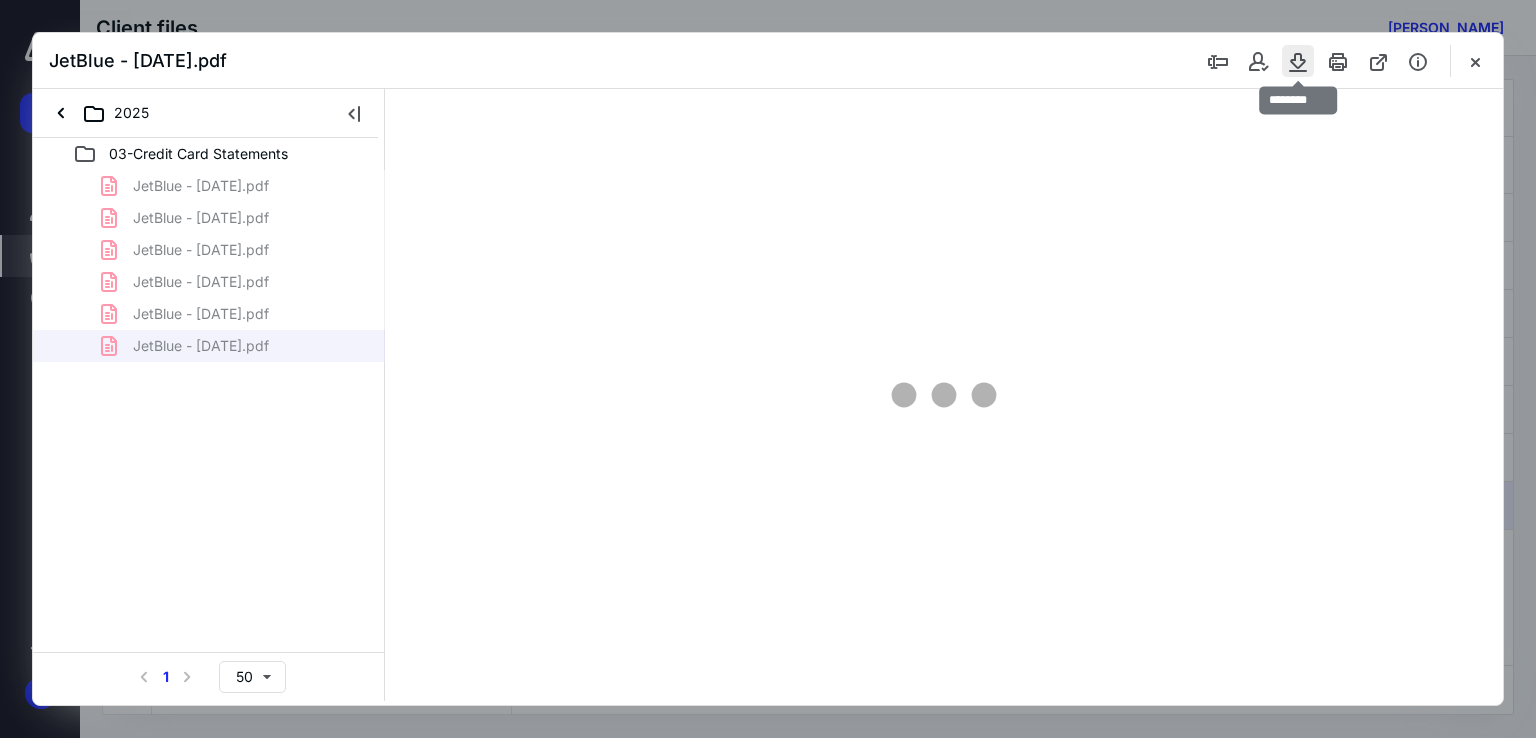 click at bounding box center [1298, 61] 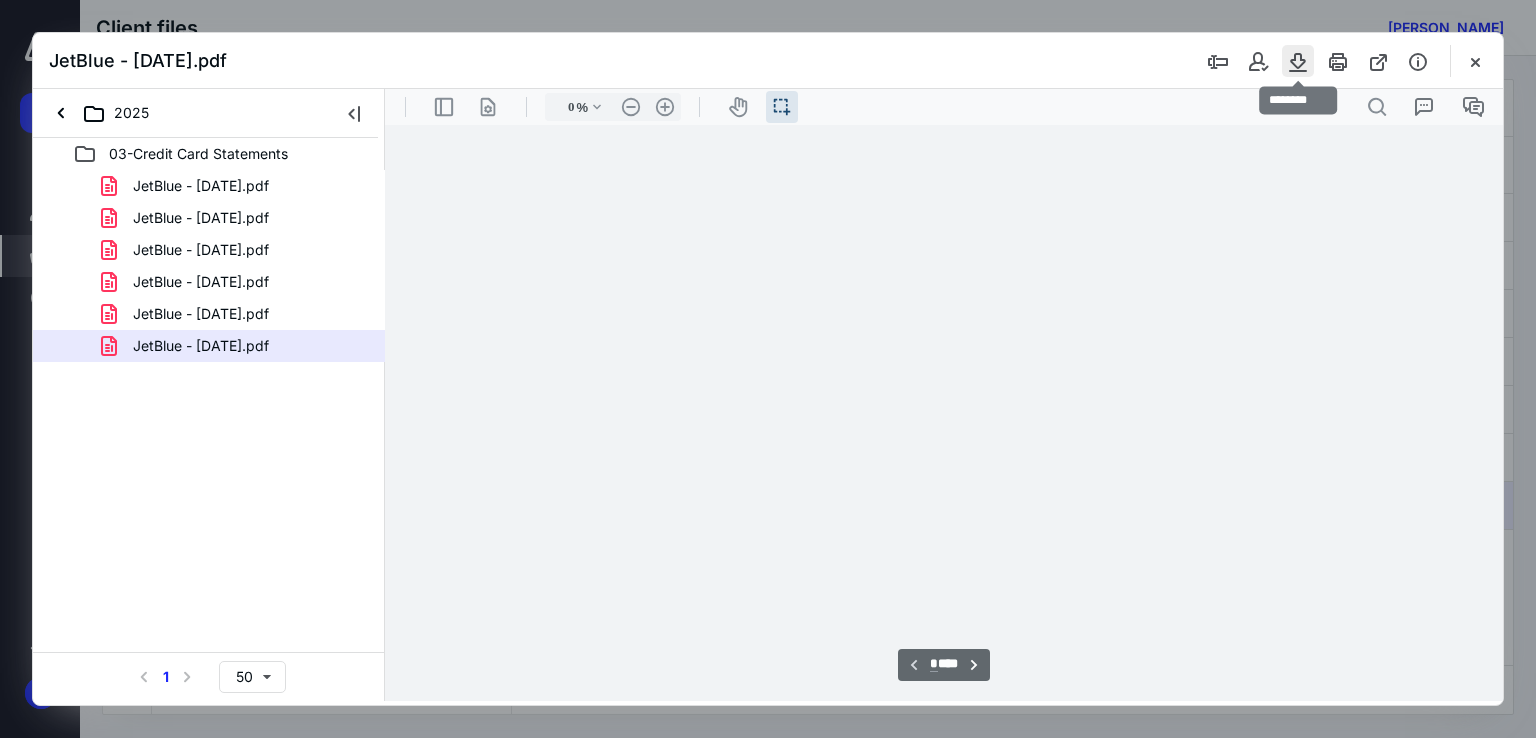 type on "72" 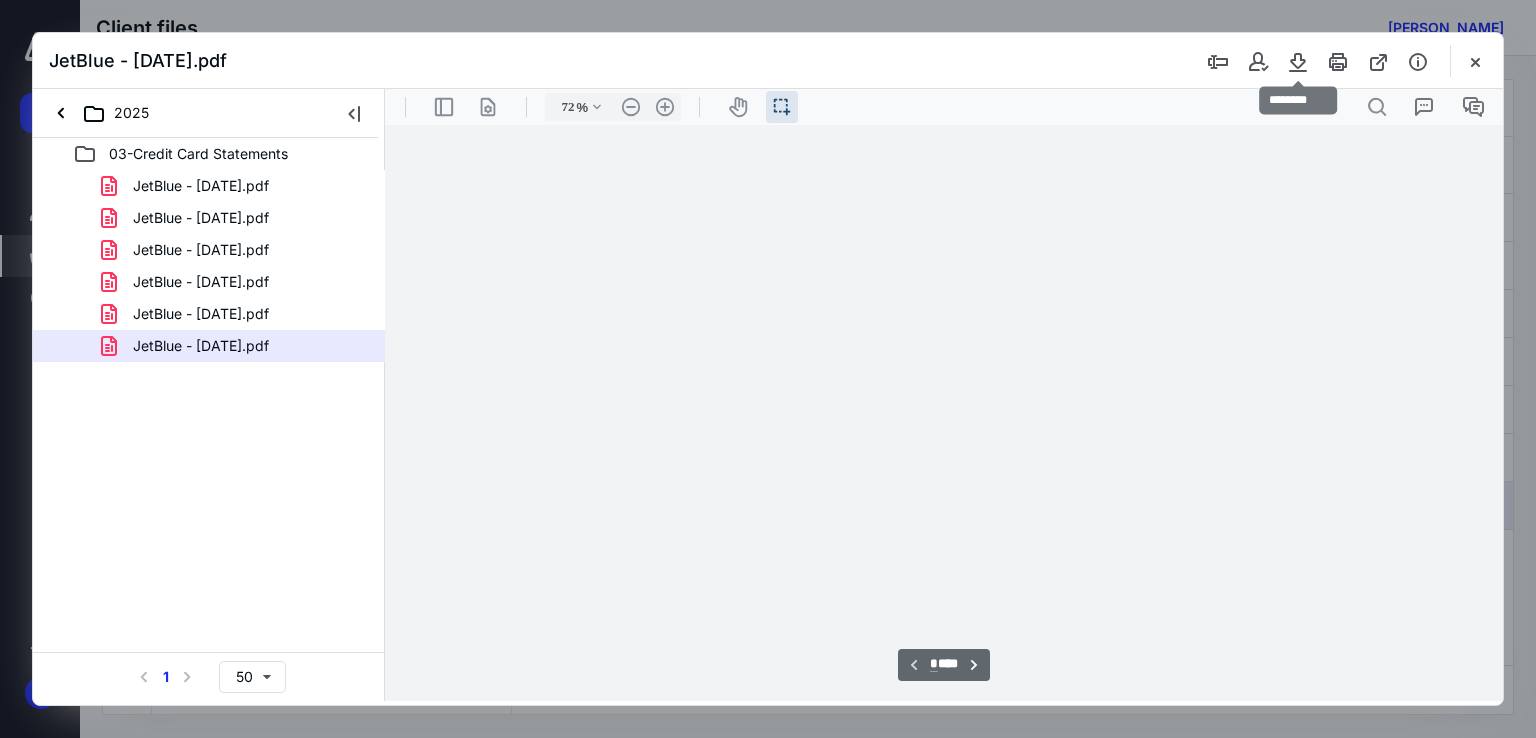 scroll, scrollTop: 39, scrollLeft: 0, axis: vertical 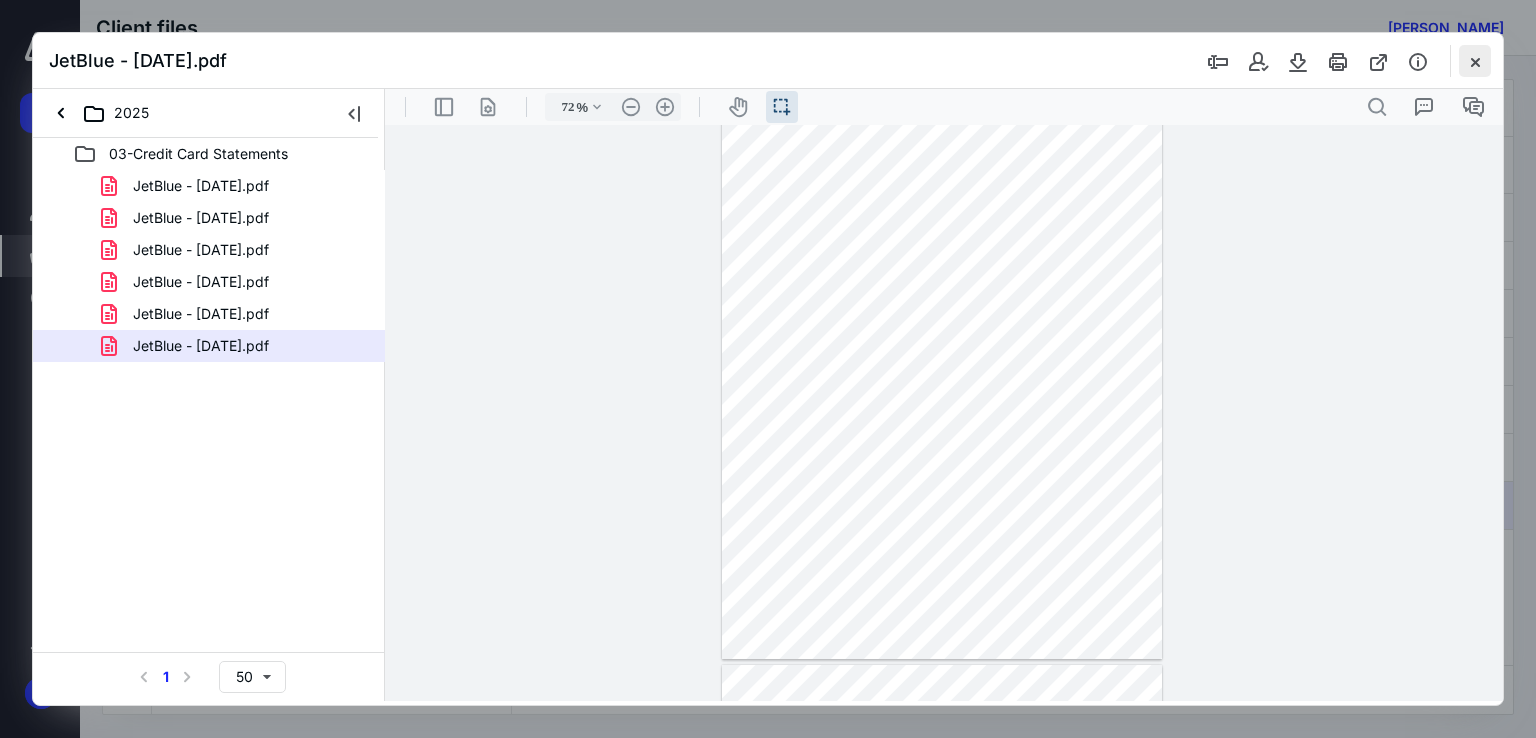 click at bounding box center [1475, 61] 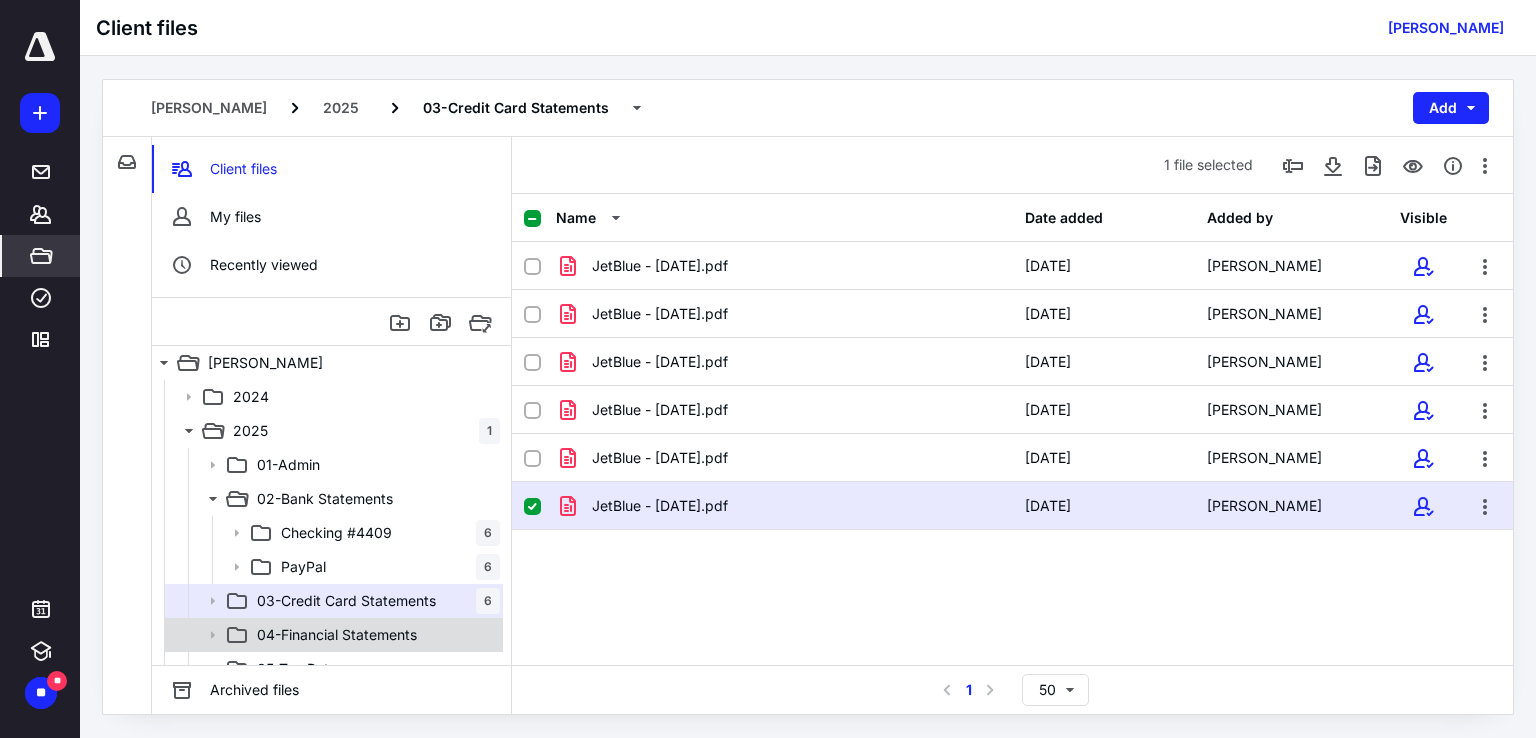 click 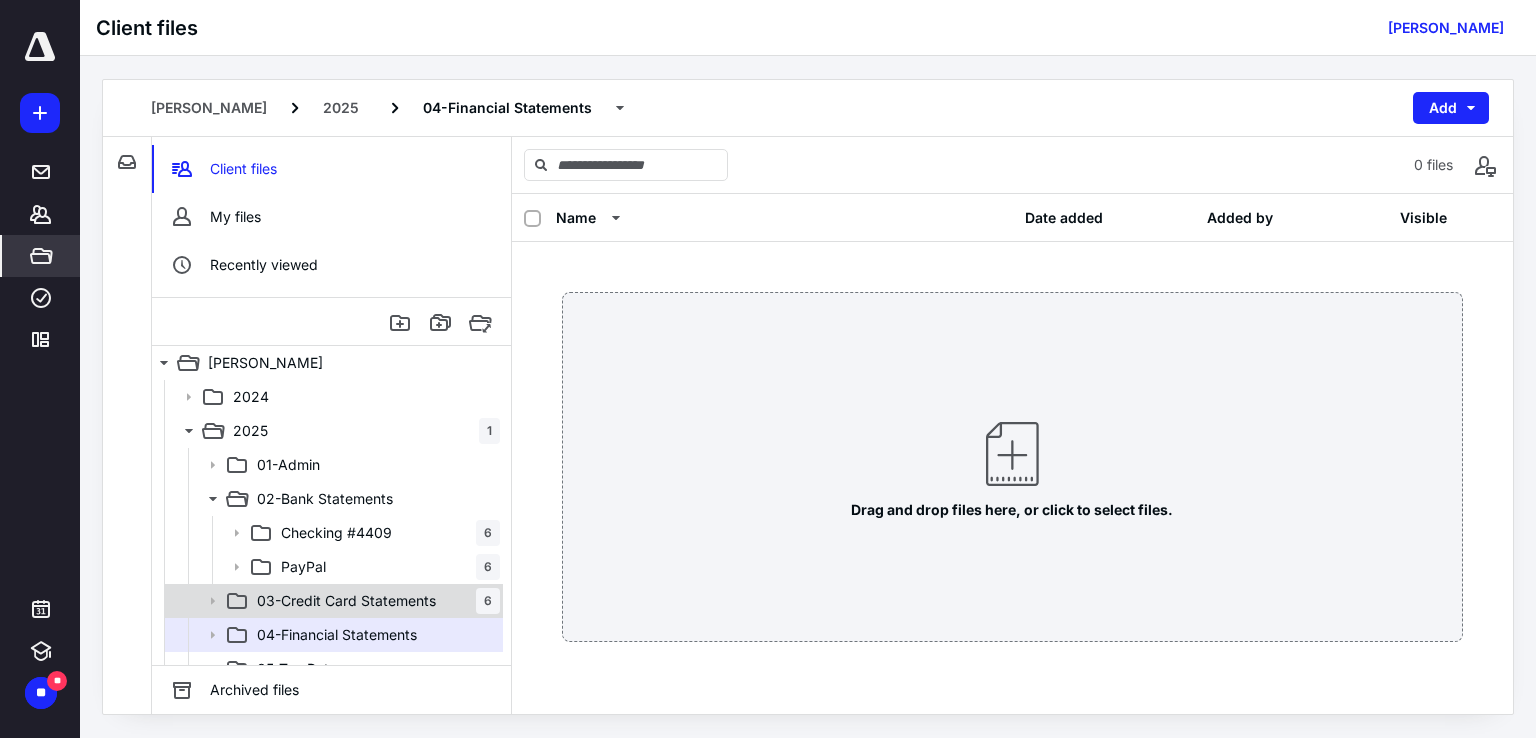 click on "03-Credit Card Statements 6" at bounding box center [374, 601] 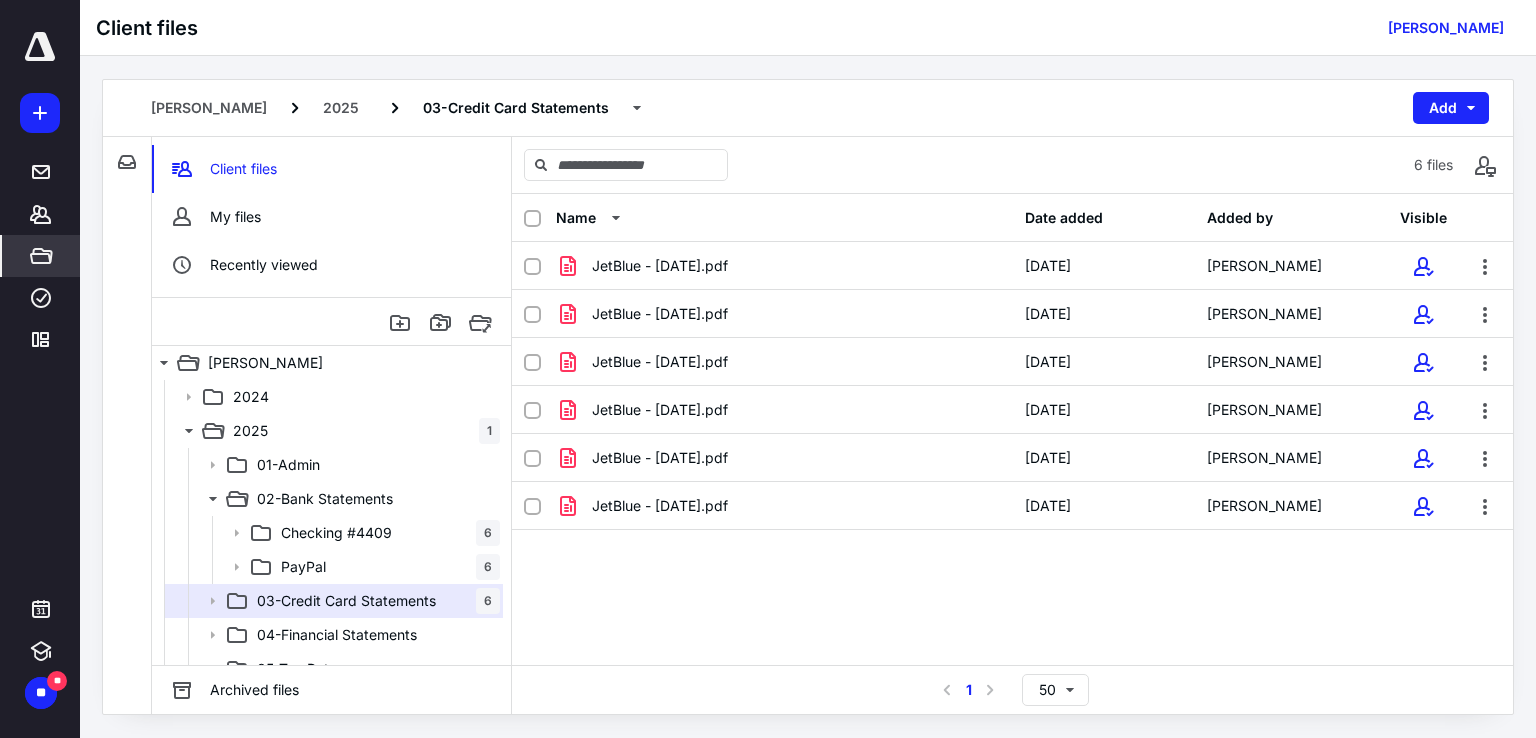 scroll, scrollTop: 20, scrollLeft: 0, axis: vertical 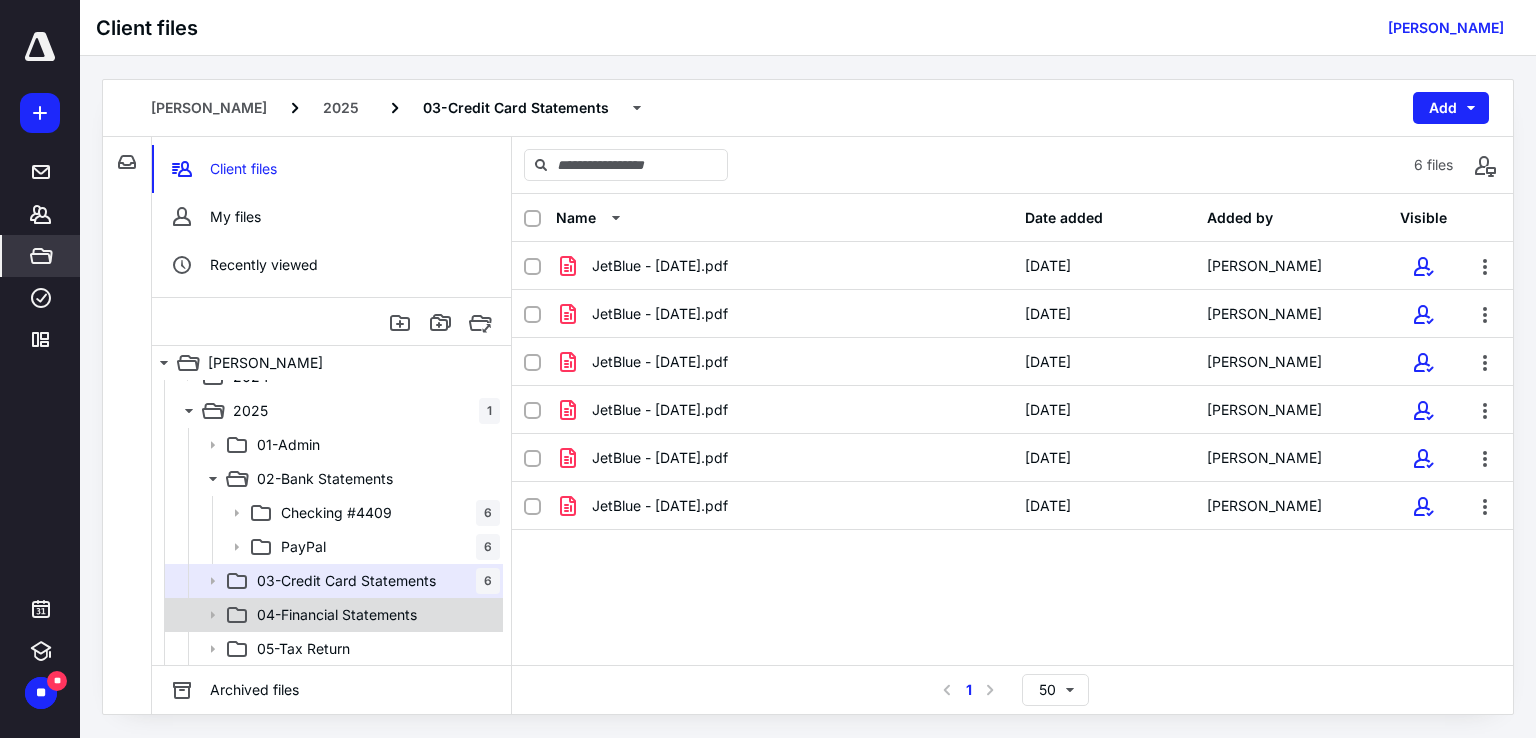 click 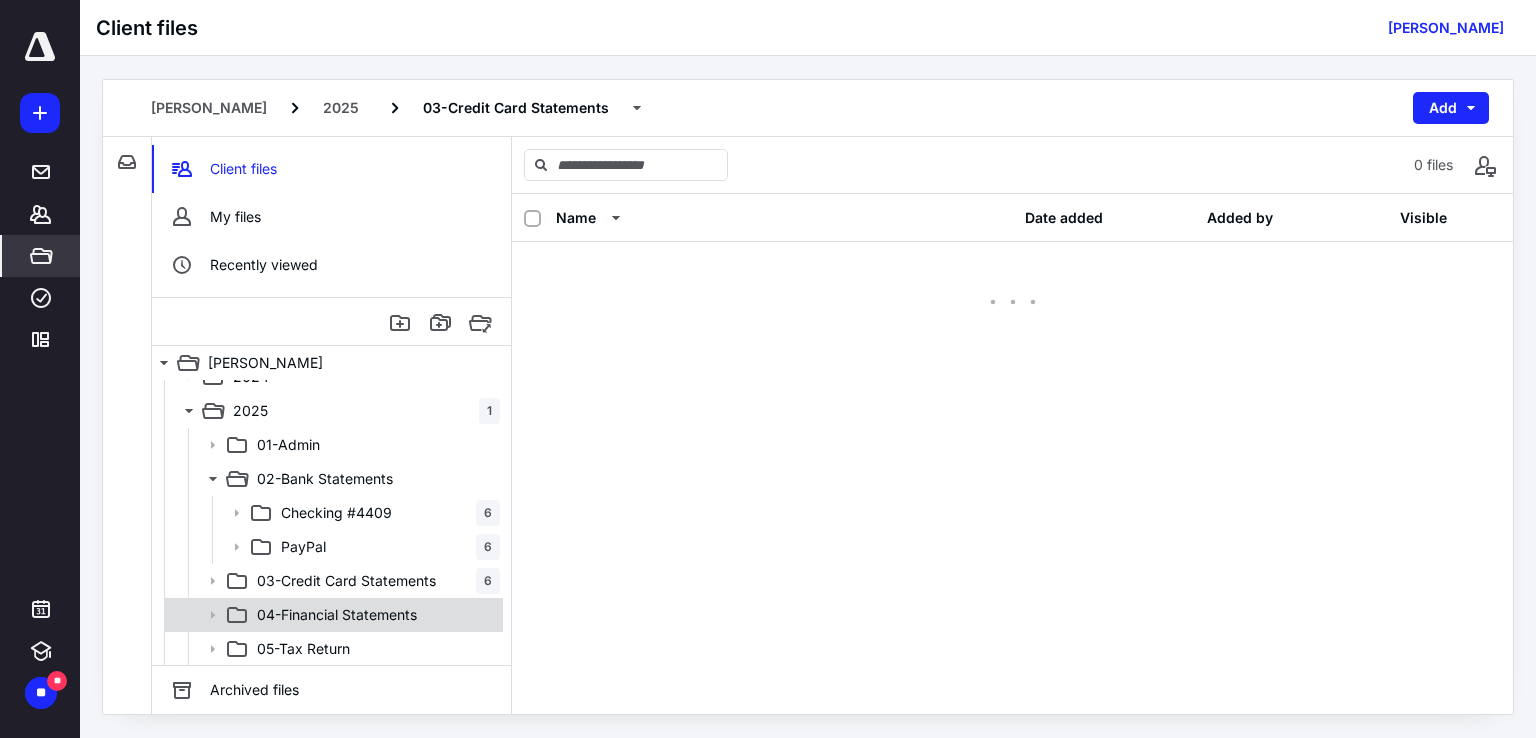 click 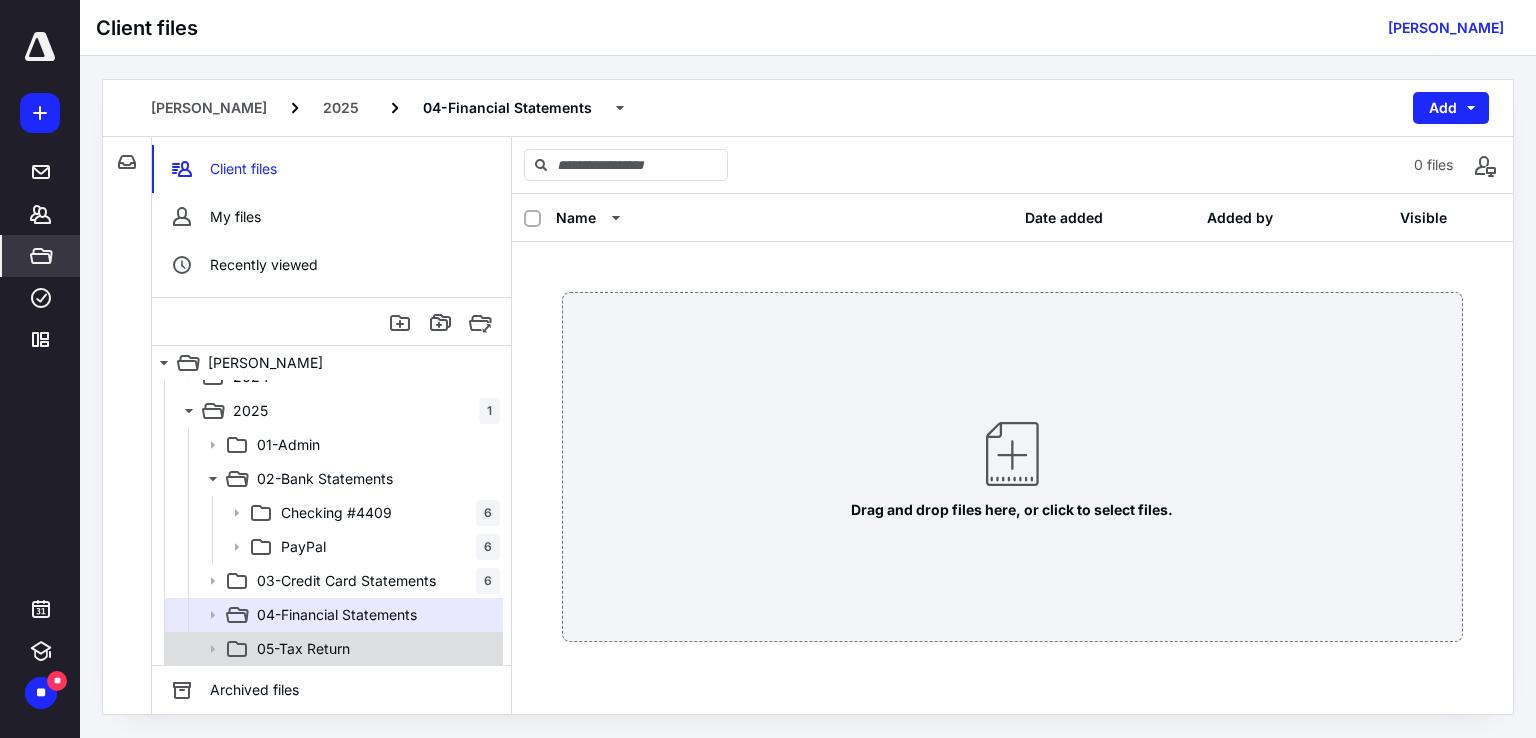click 